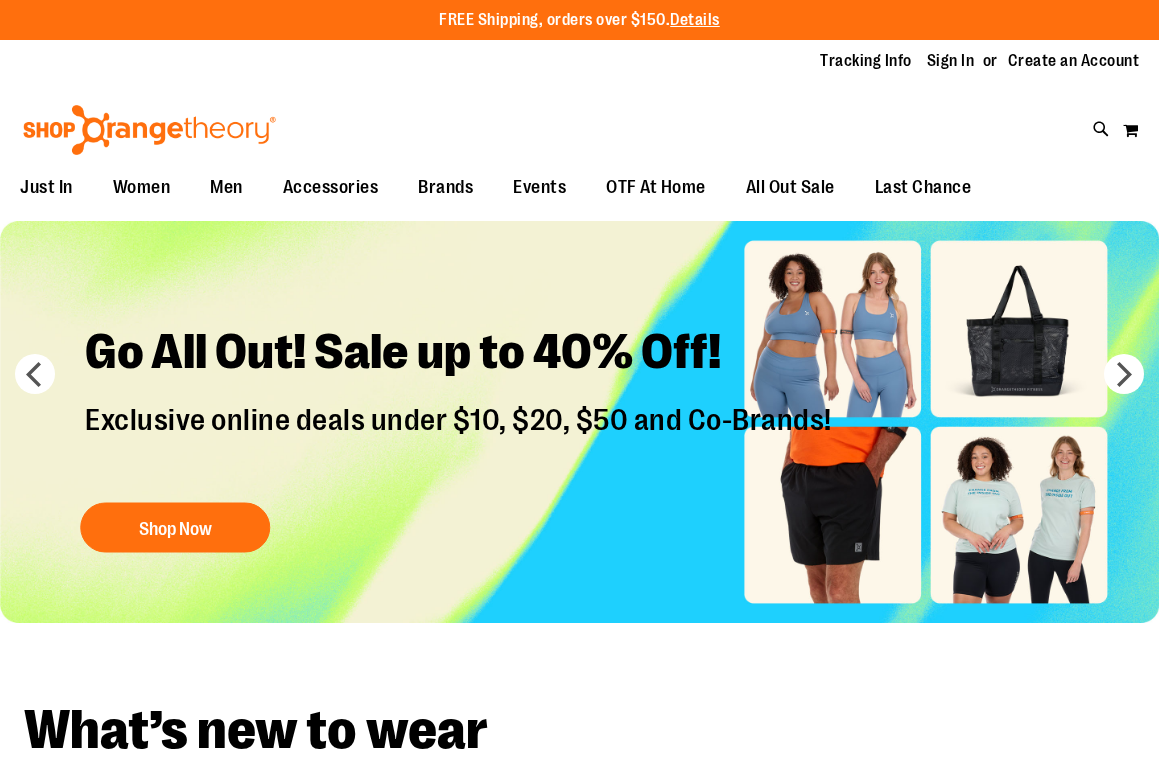 scroll, scrollTop: 0, scrollLeft: 0, axis: both 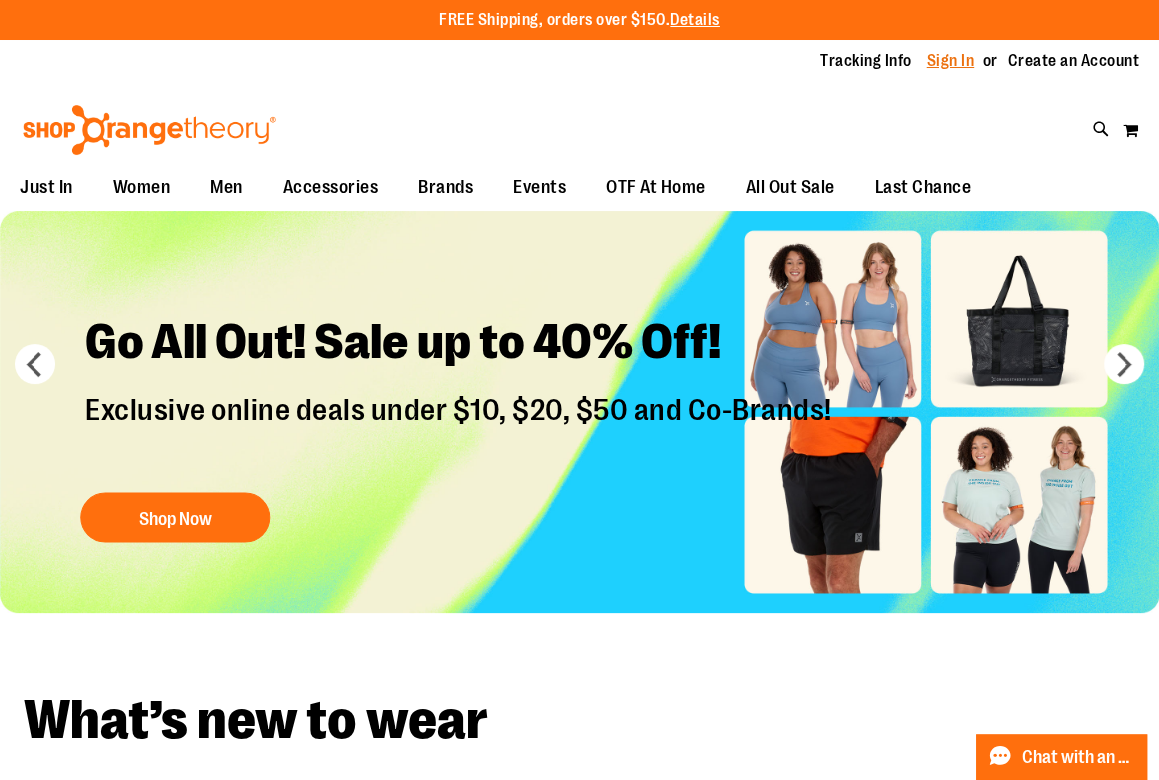 click on "Sign In" at bounding box center (951, 61) 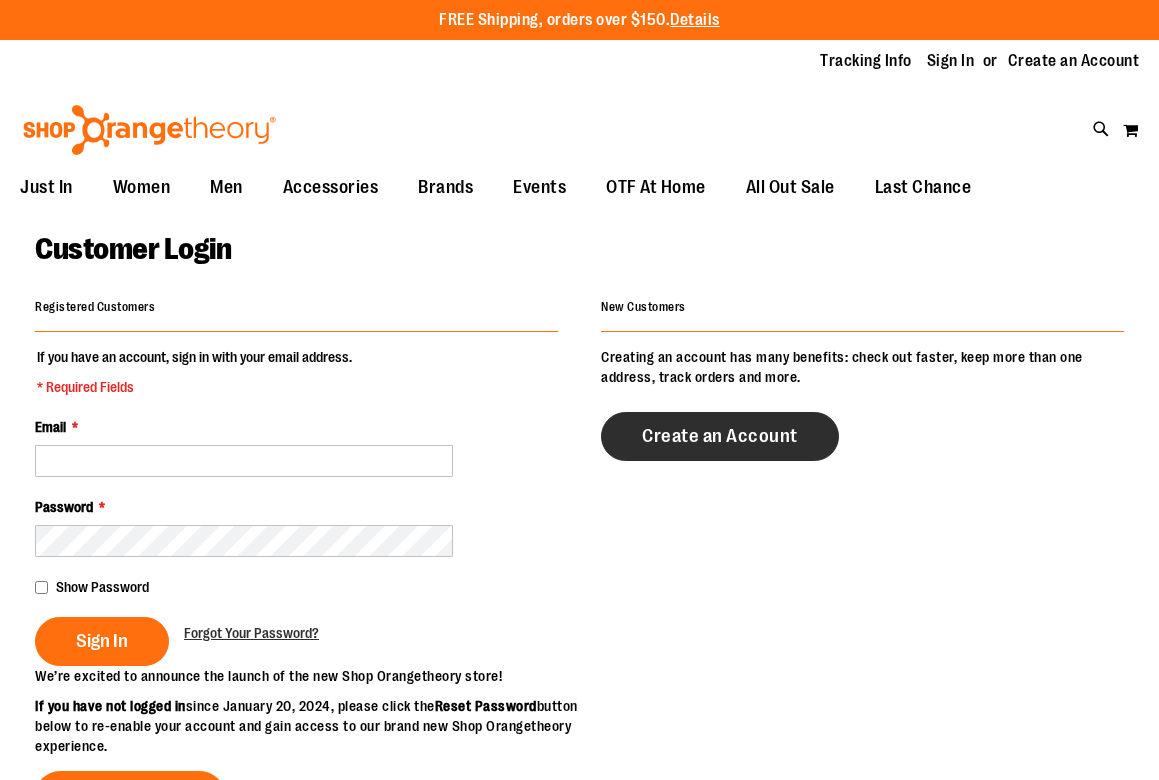 scroll, scrollTop: 0, scrollLeft: 0, axis: both 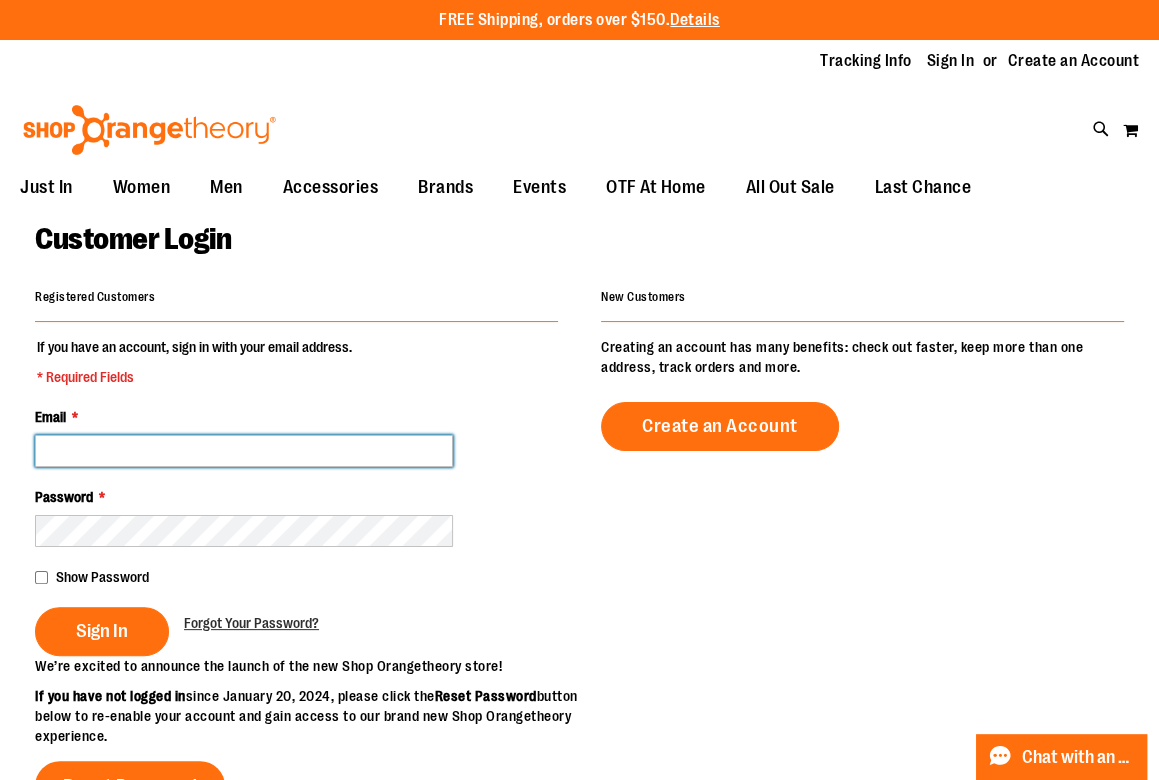 click on "Email *" at bounding box center (244, 451) 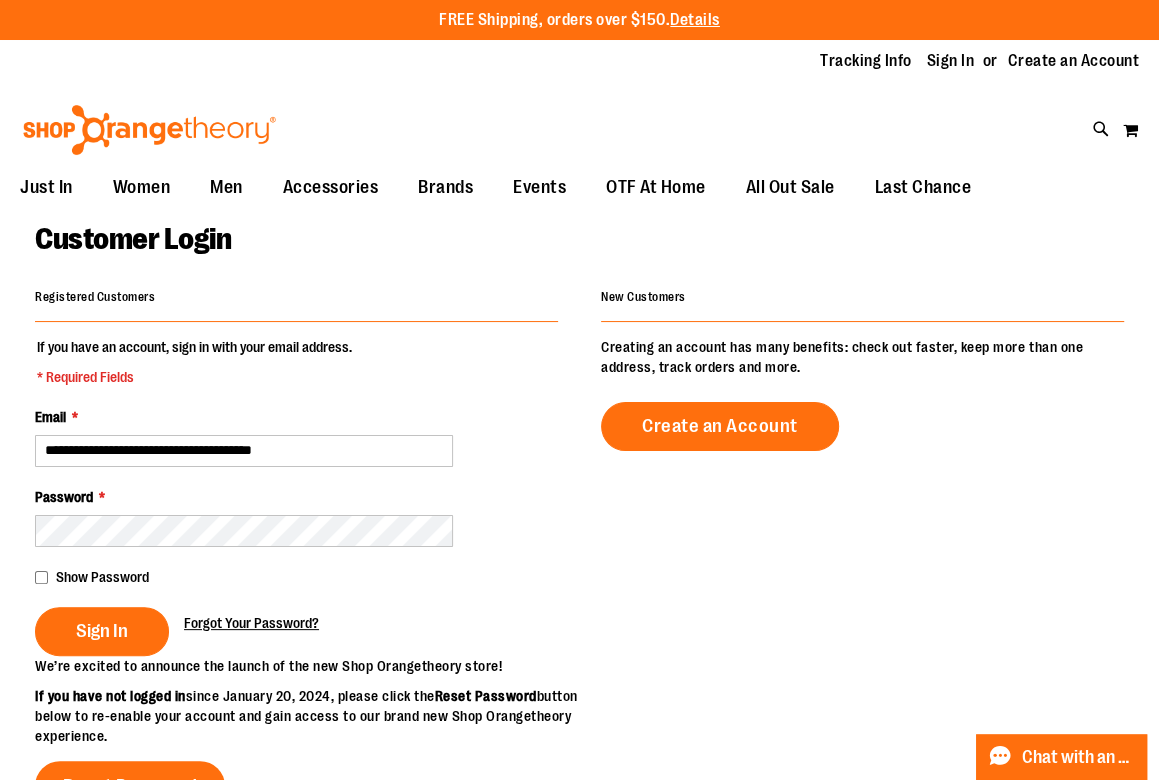 drag, startPoint x: 99, startPoint y: 635, endPoint x: 199, endPoint y: 628, distance: 100.2447 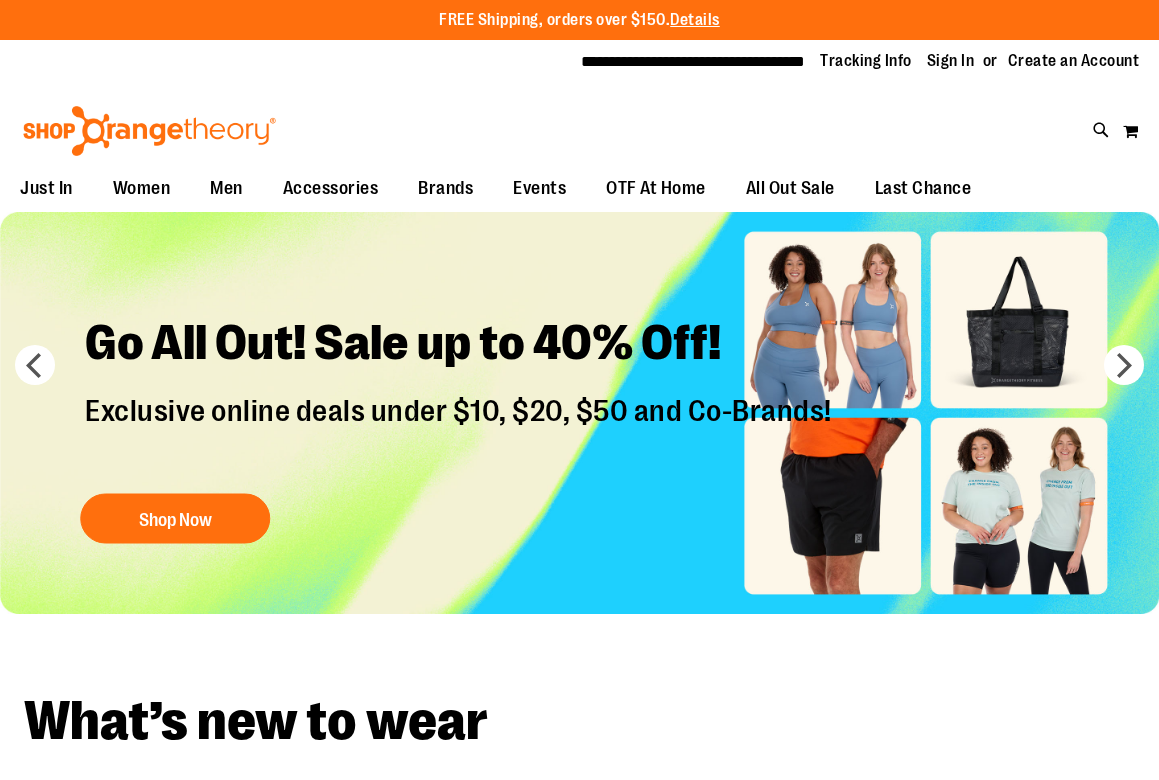 scroll, scrollTop: 0, scrollLeft: 0, axis: both 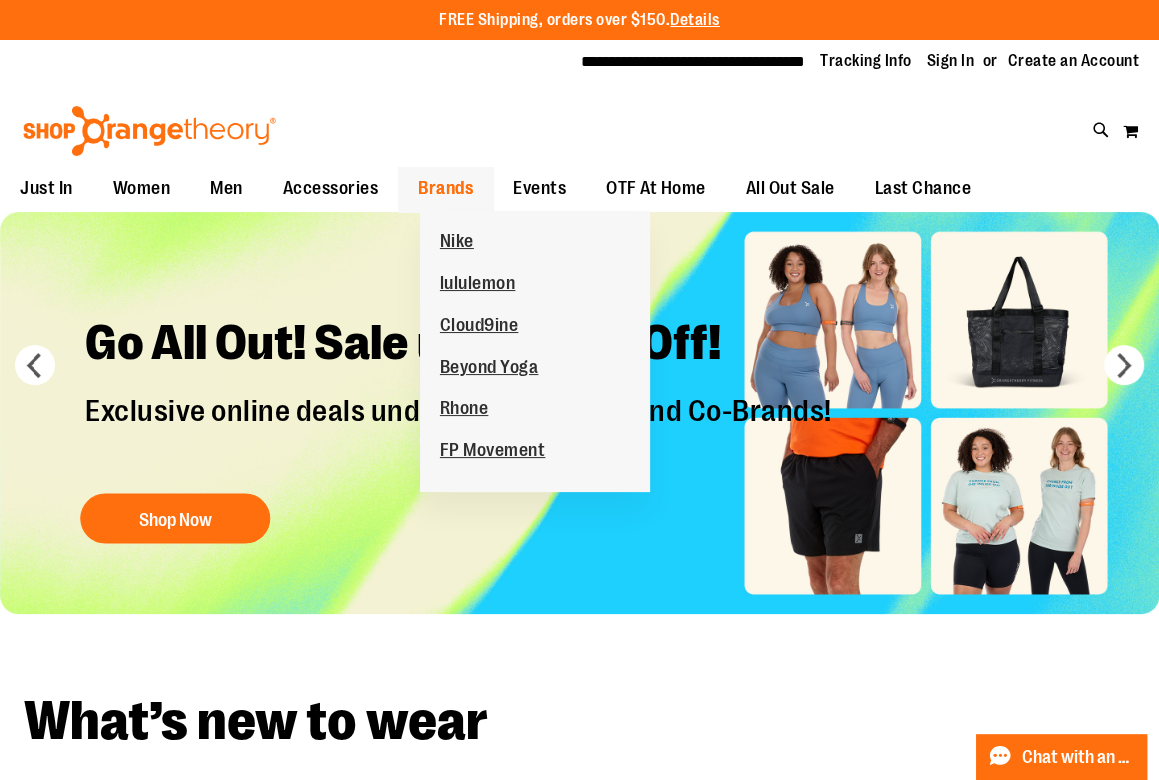click on "Brands" at bounding box center [445, 188] 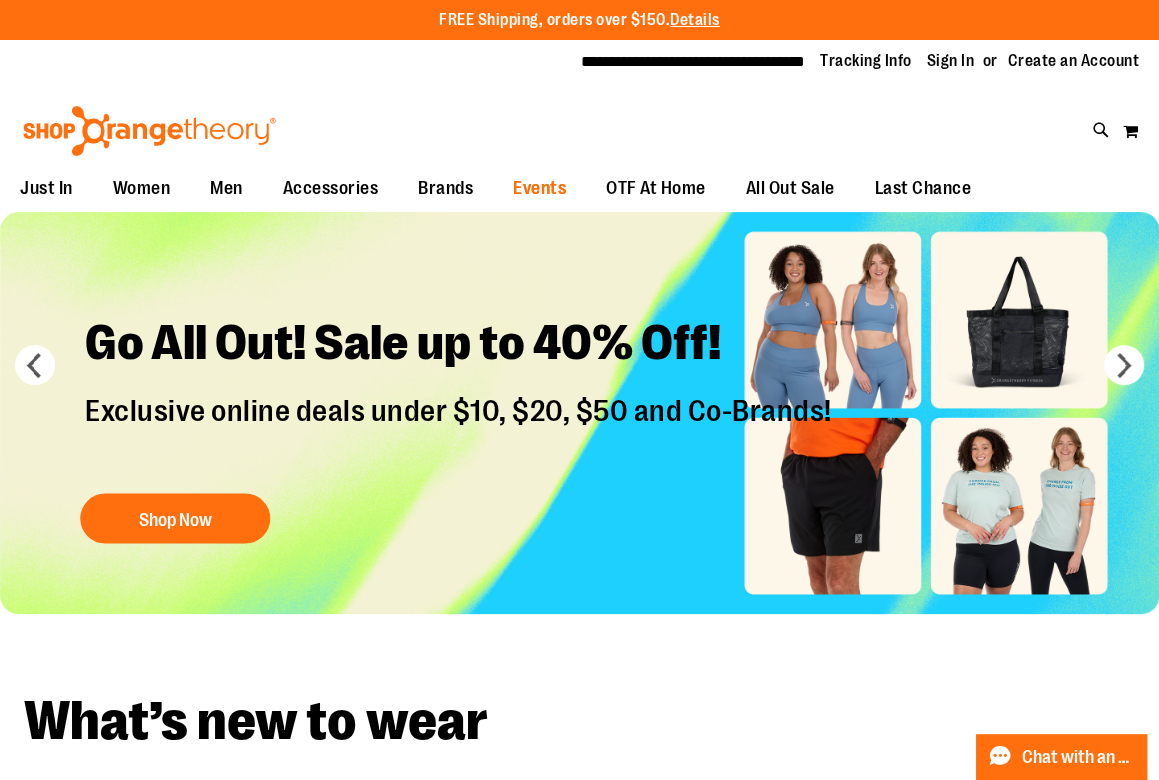 click on "Events" at bounding box center (539, 188) 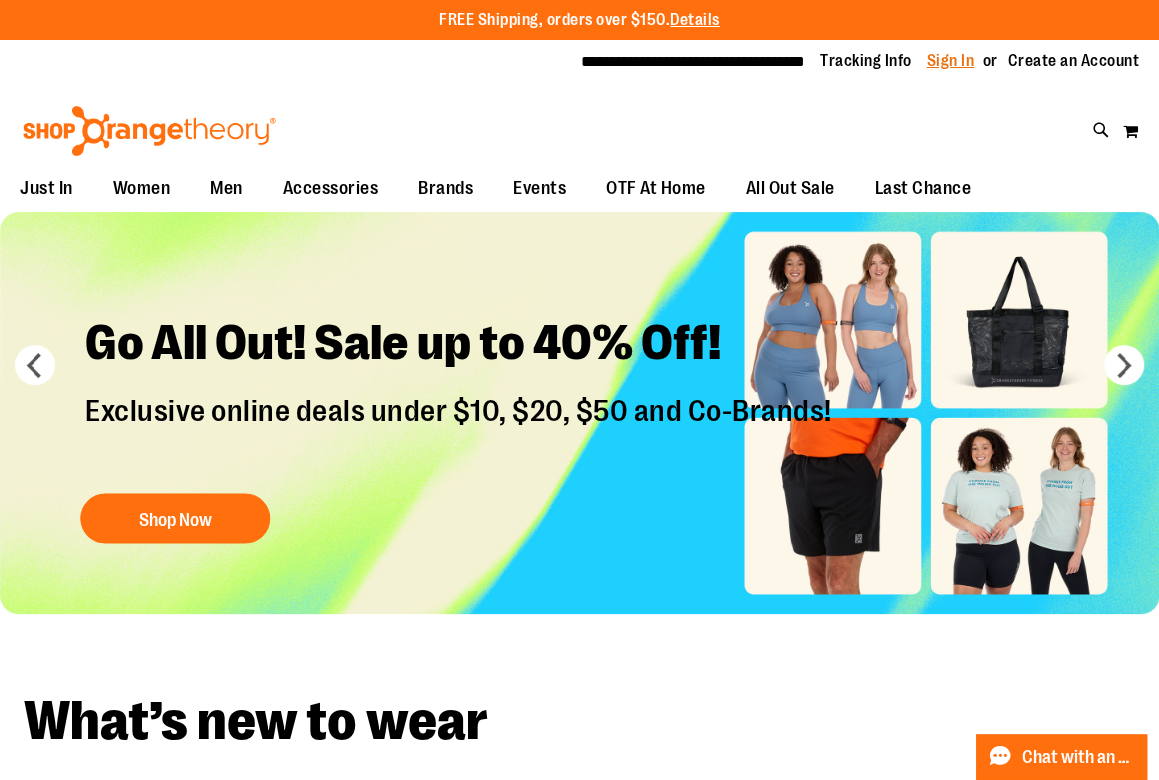 click on "Sign In" at bounding box center (951, 61) 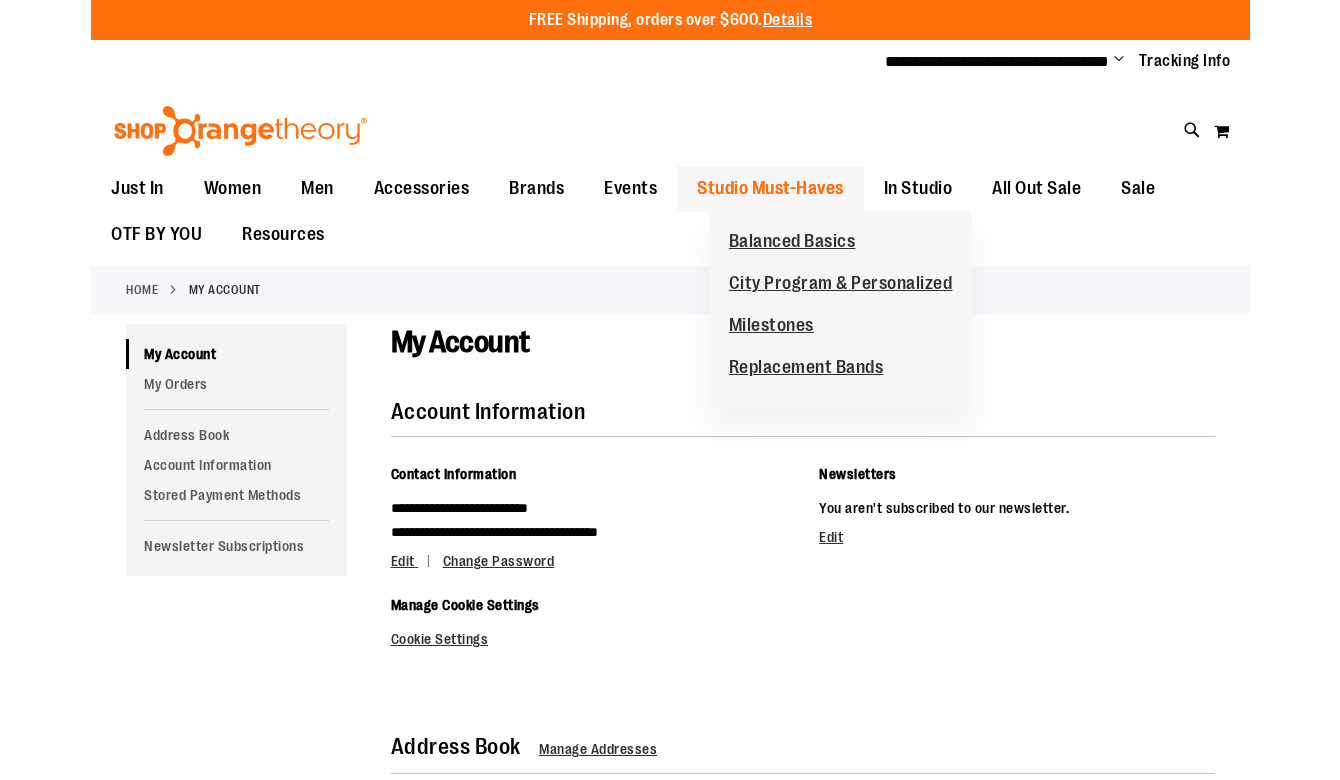 scroll, scrollTop: 0, scrollLeft: 0, axis: both 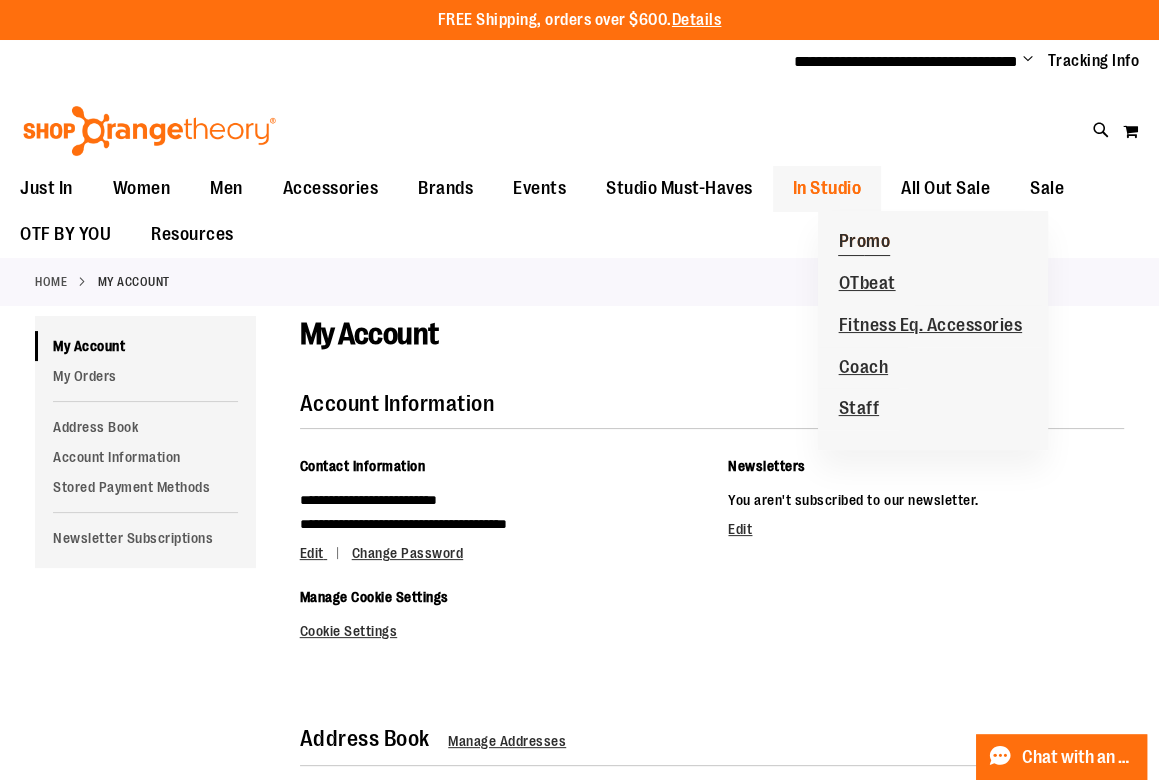 click on "Promo" at bounding box center (864, 243) 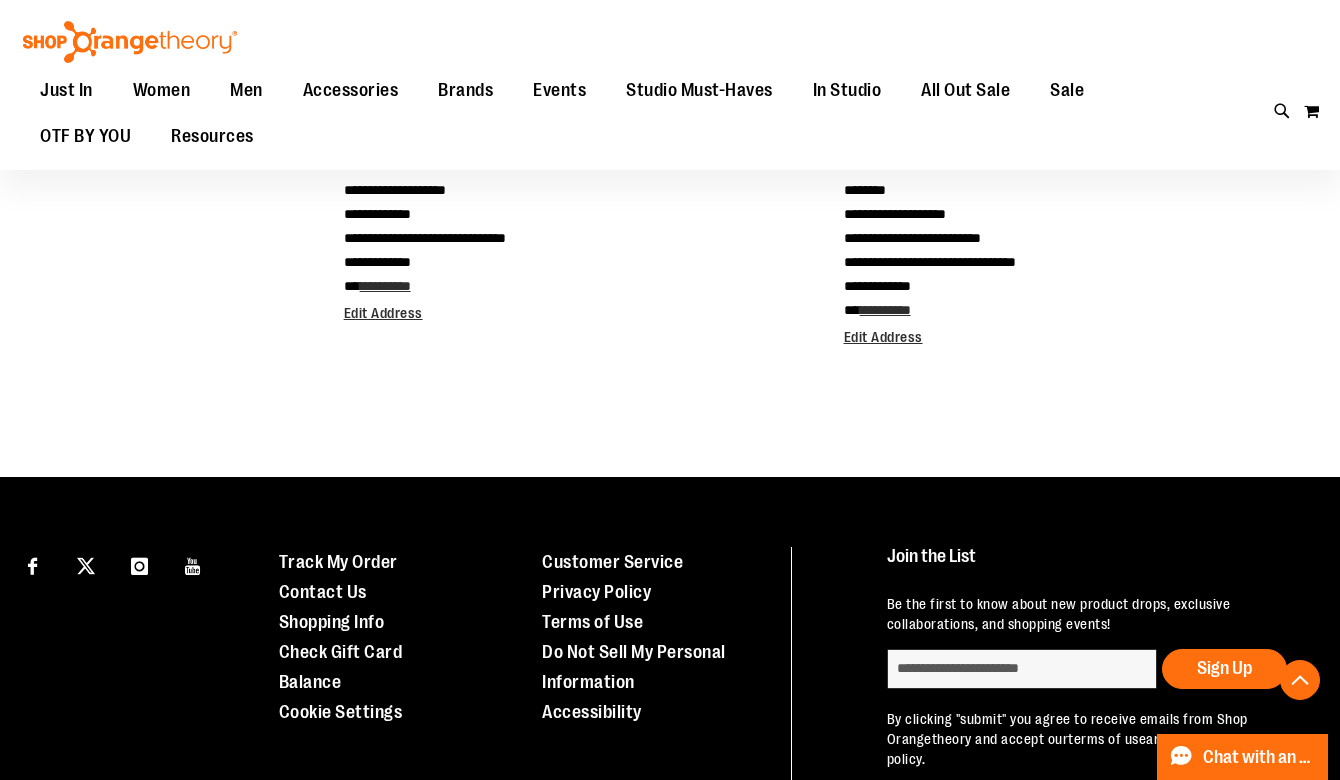 scroll, scrollTop: 715, scrollLeft: 0, axis: vertical 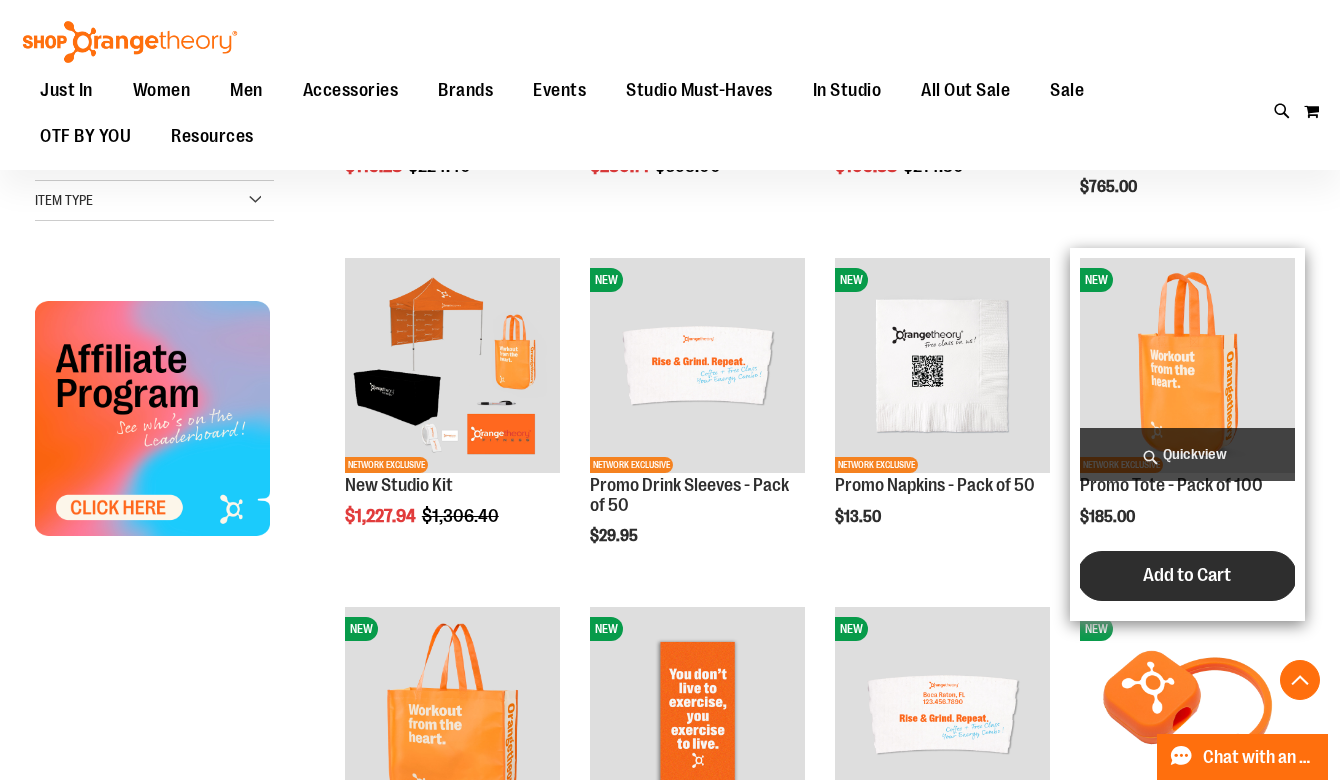 click on "Add to Cart" at bounding box center (1187, 575) 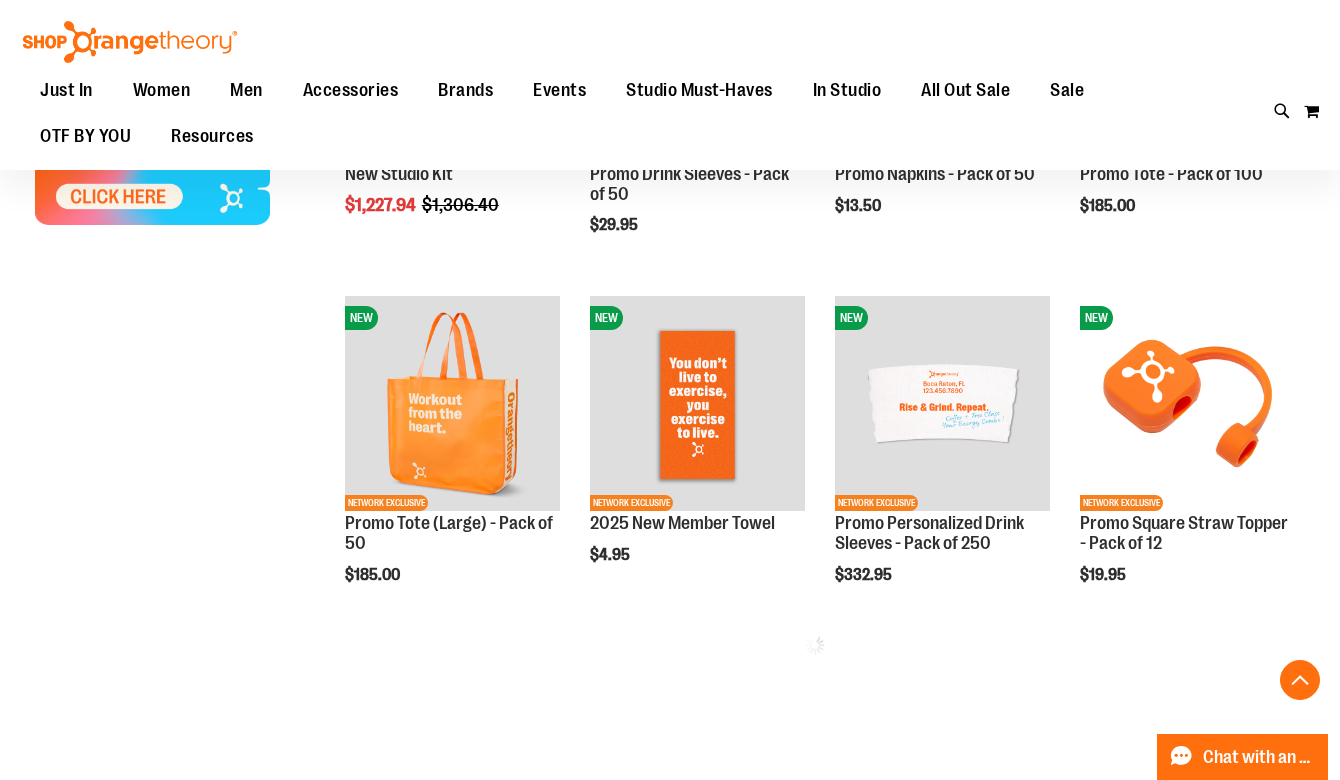 scroll, scrollTop: 883, scrollLeft: 0, axis: vertical 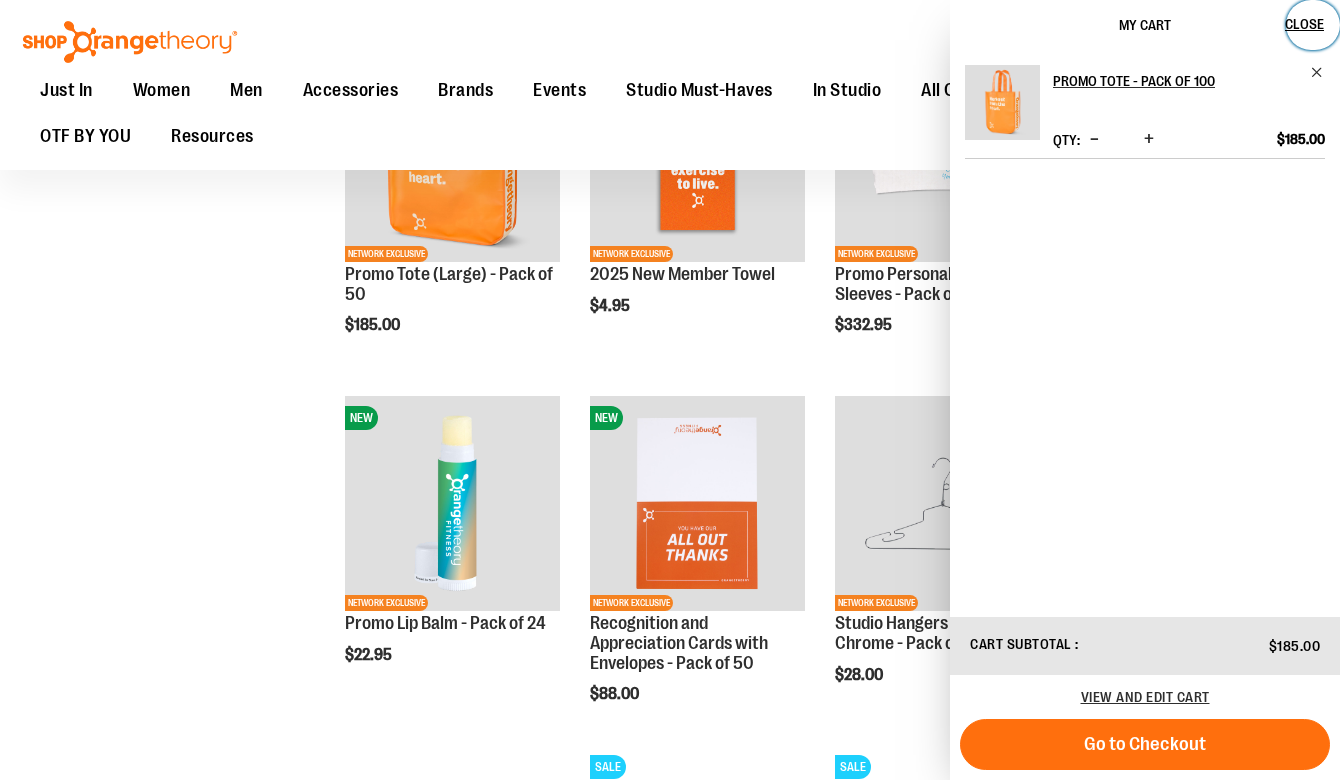 click on "Close" at bounding box center [1304, 24] 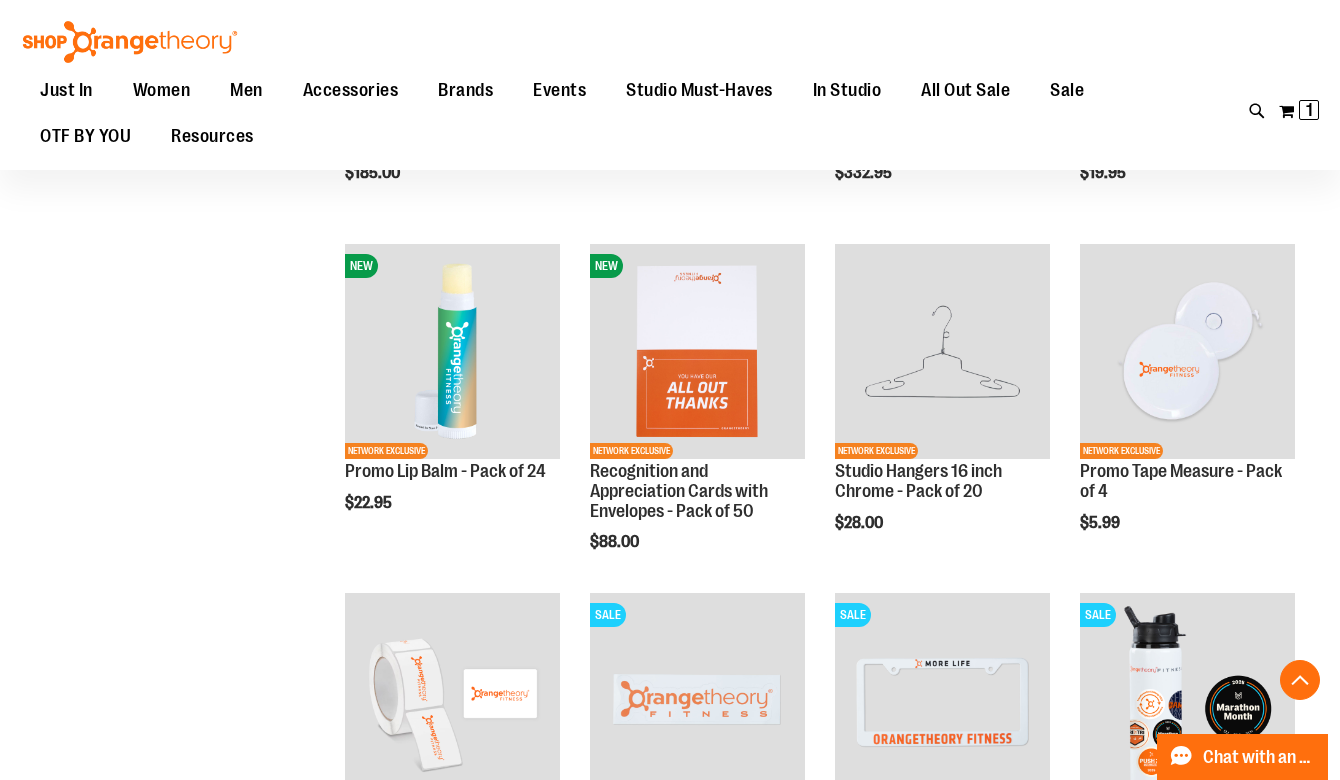 scroll, scrollTop: 1310, scrollLeft: 0, axis: vertical 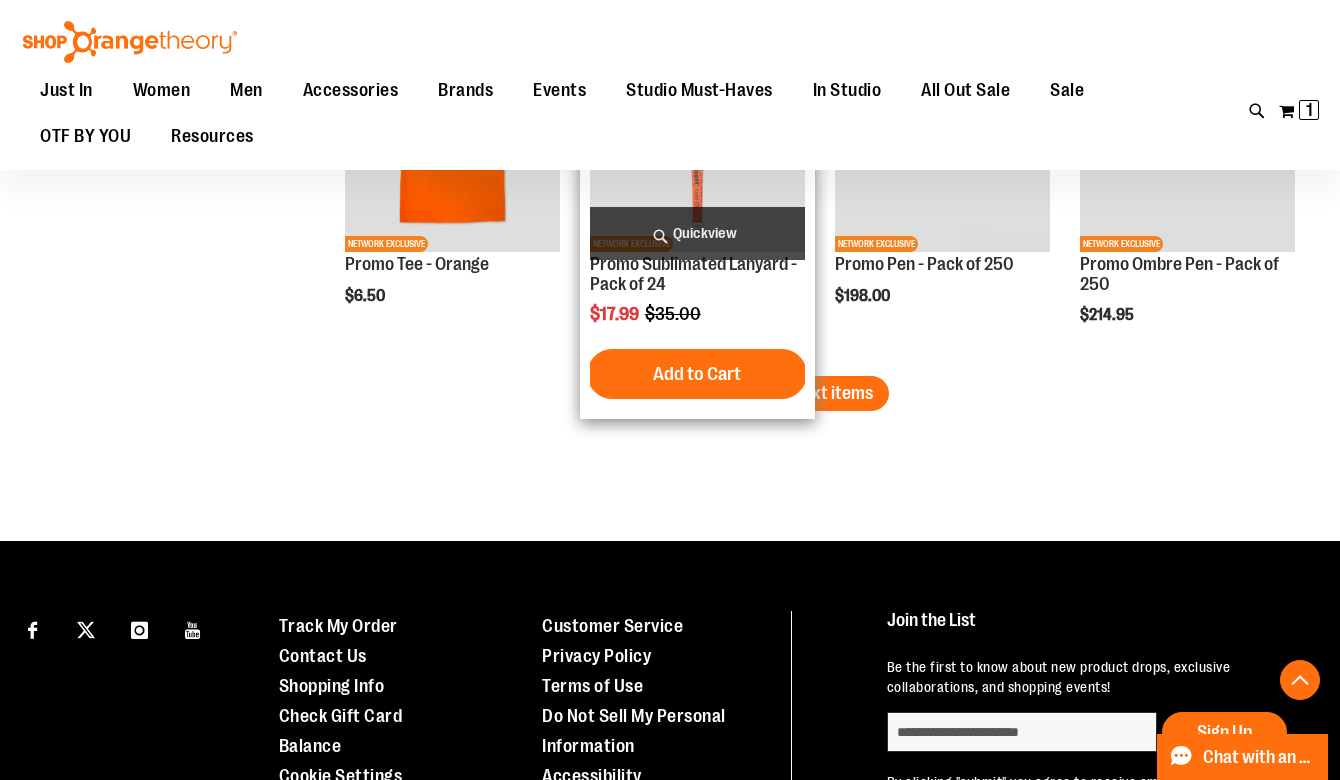 click on "Add to Cart" at bounding box center (697, 374) 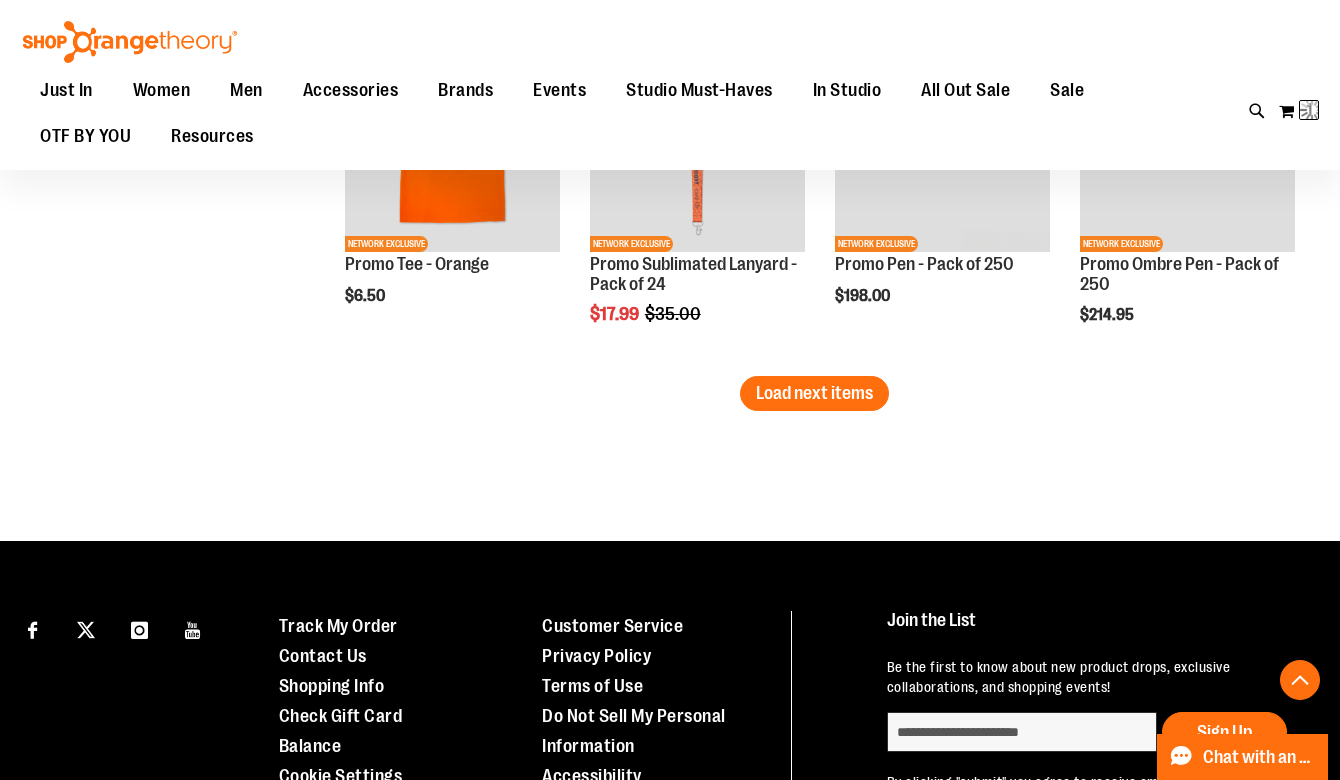 click on "Load next items" at bounding box center [814, 393] 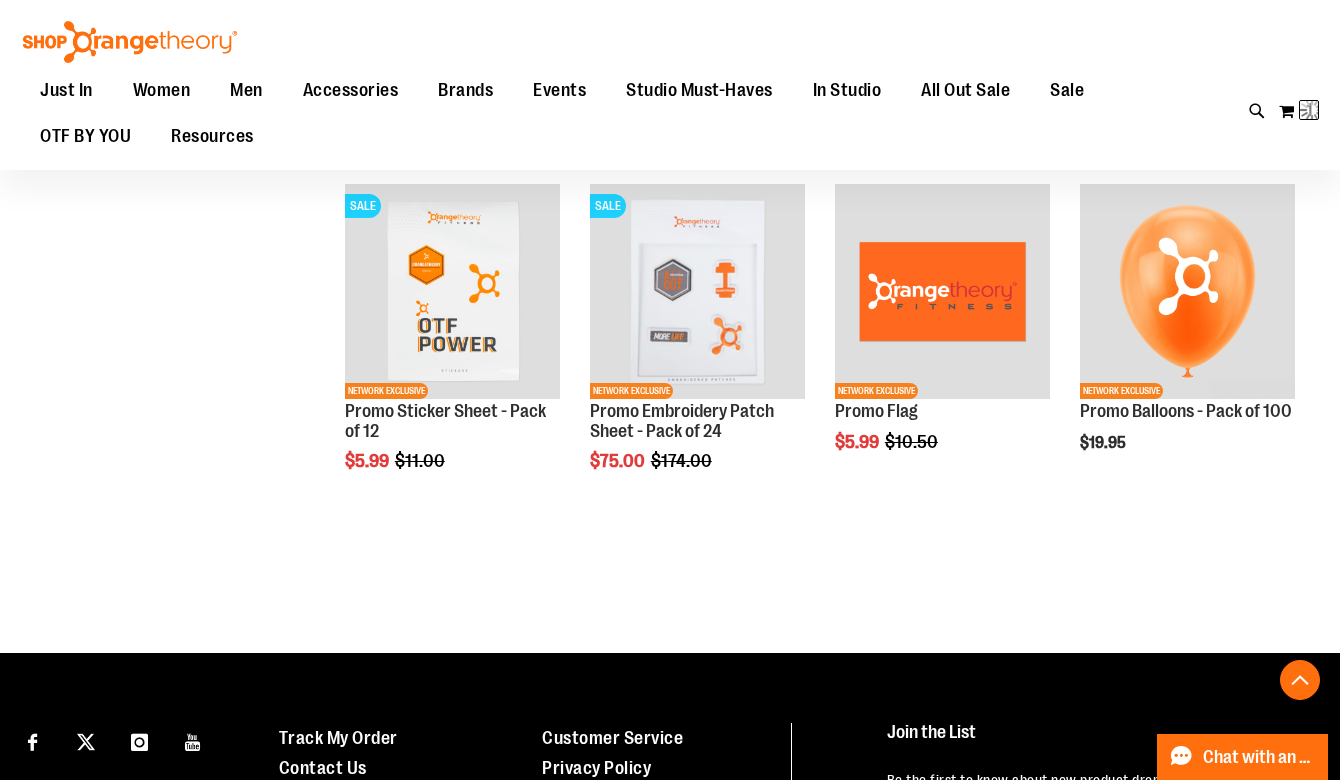 scroll, scrollTop: 3403, scrollLeft: 0, axis: vertical 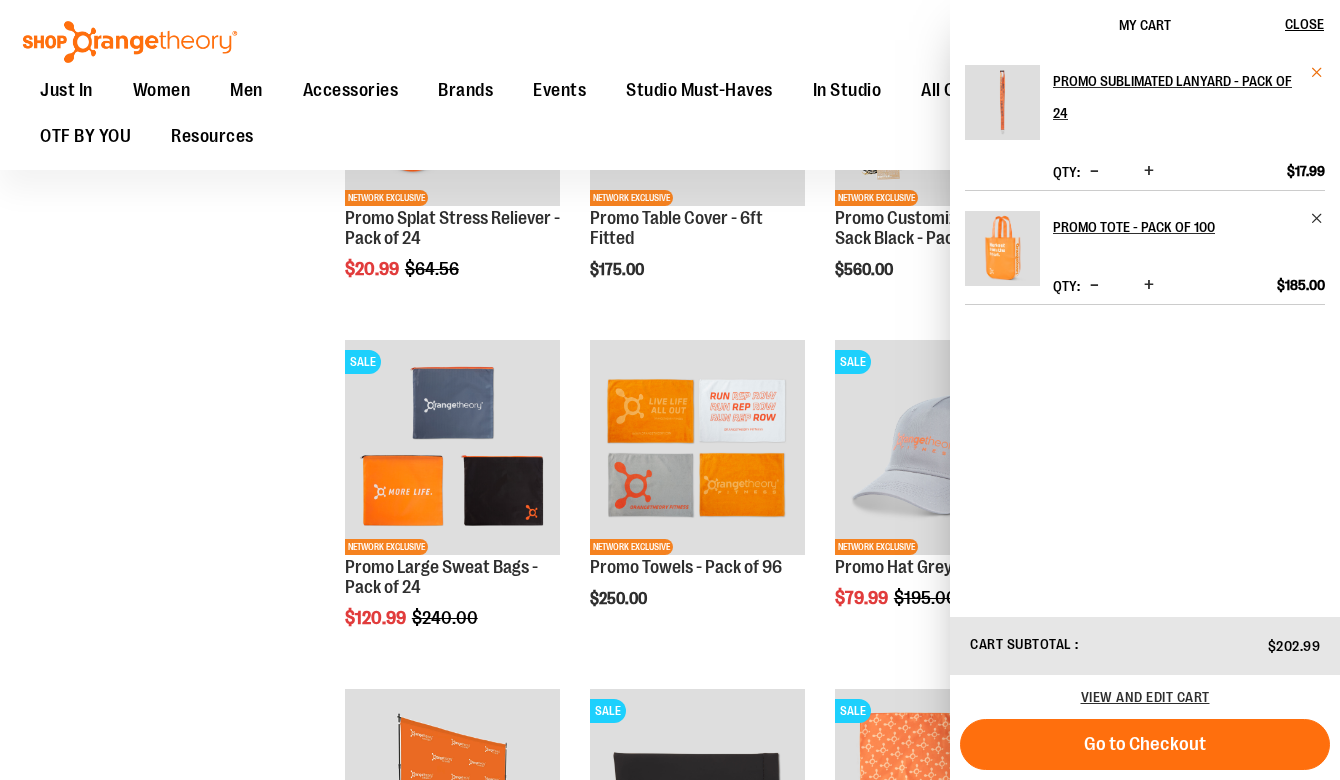 click at bounding box center [1317, 72] 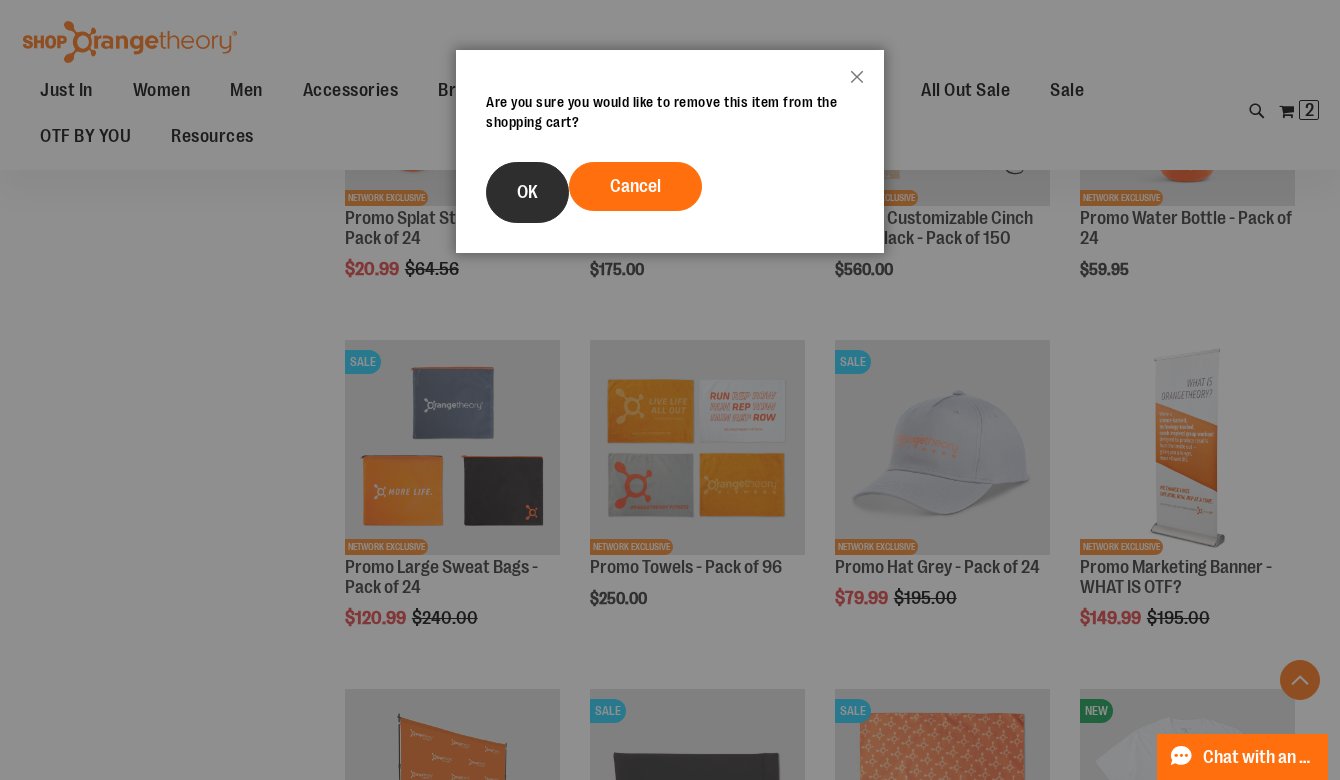 click on "OK" at bounding box center [527, 192] 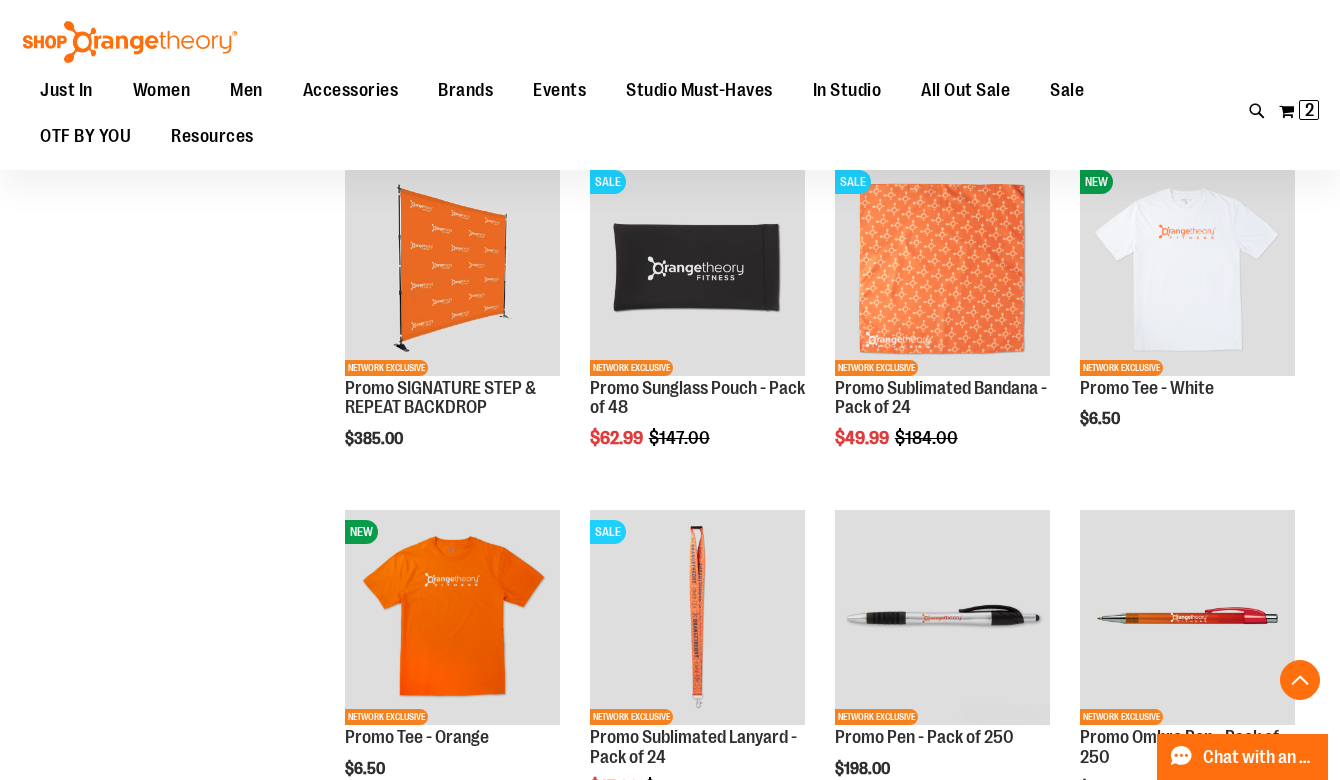 scroll, scrollTop: 3020, scrollLeft: 0, axis: vertical 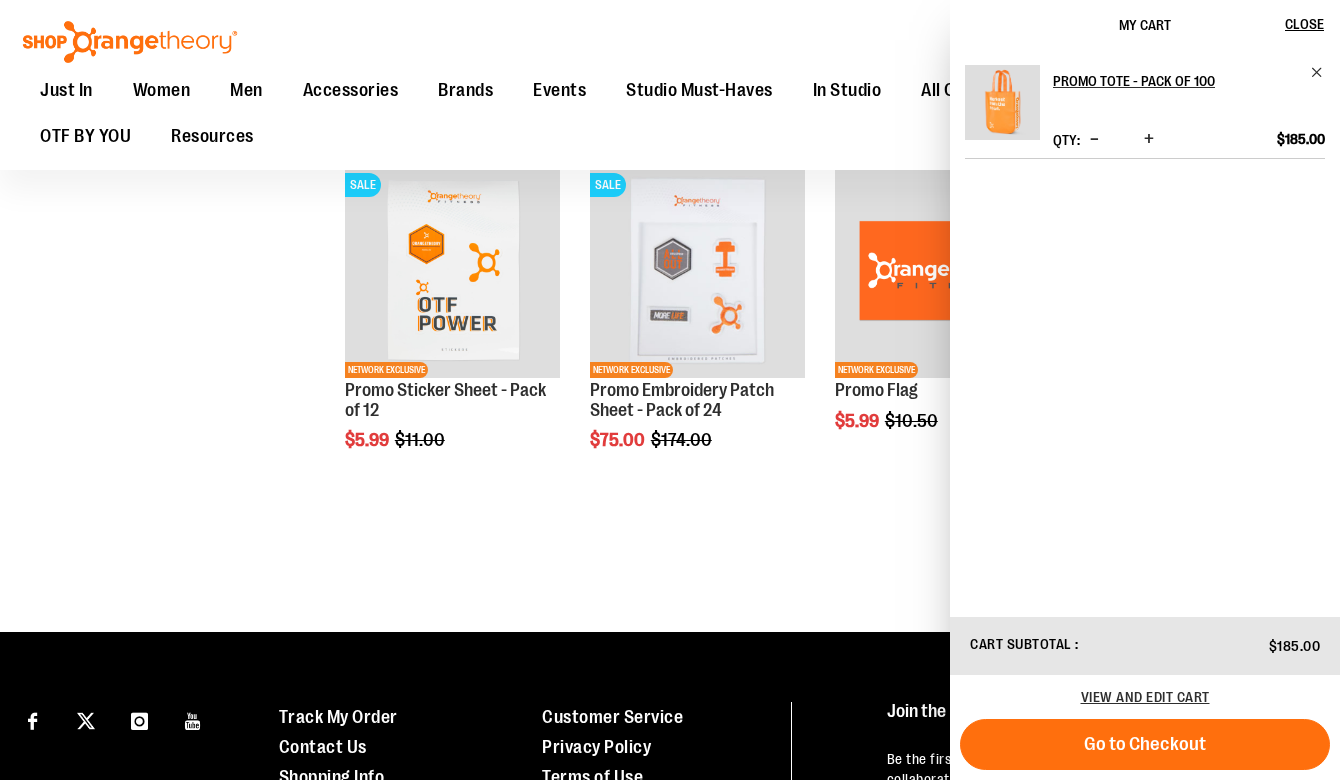 click on "**********" at bounding box center (670, -1226) 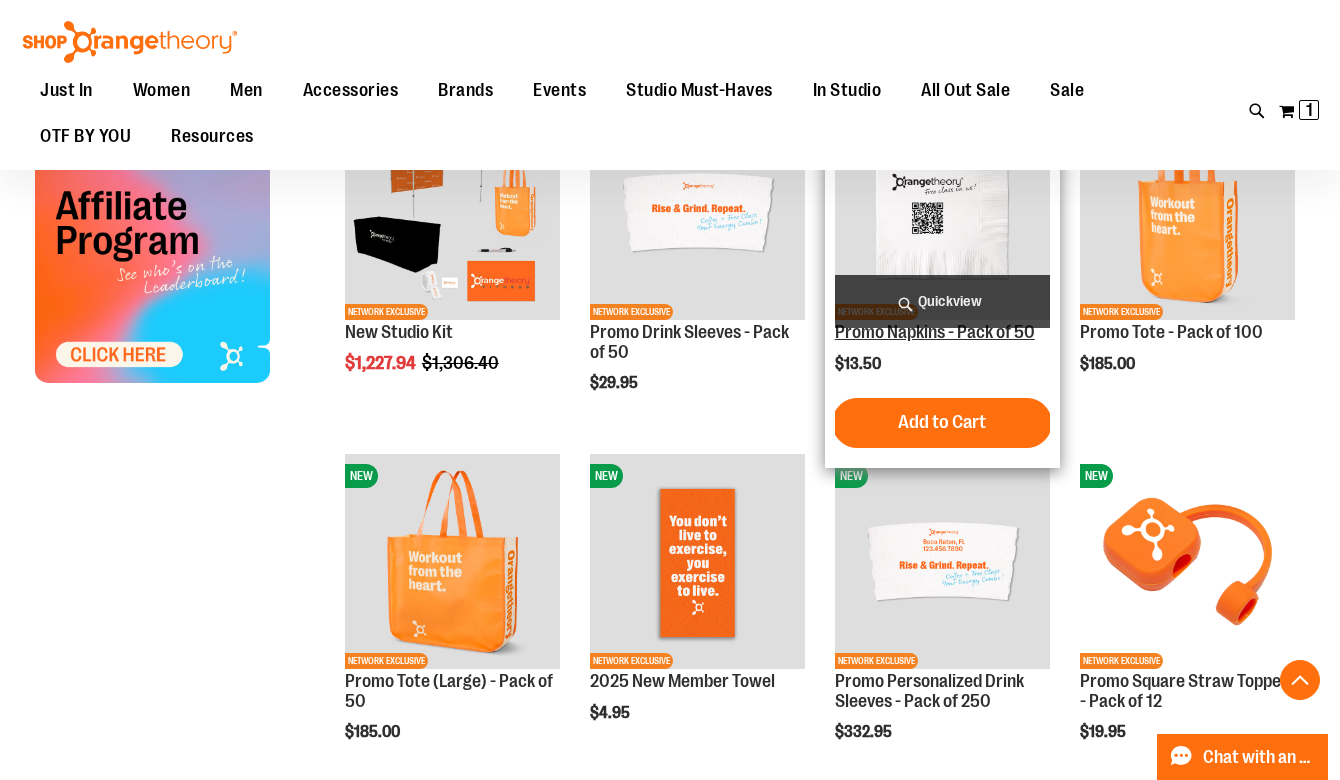 scroll, scrollTop: 671, scrollLeft: 0, axis: vertical 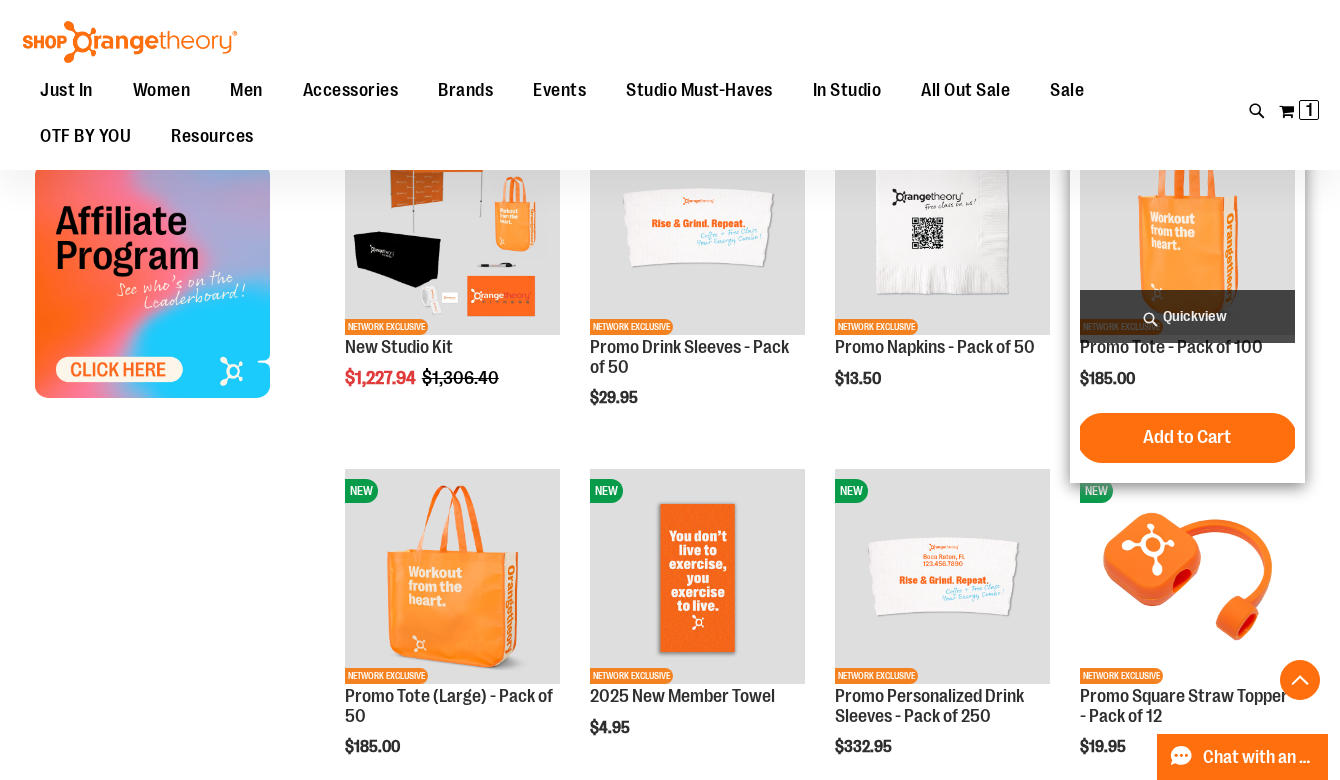 click on "Add to Cart" at bounding box center (1187, 437) 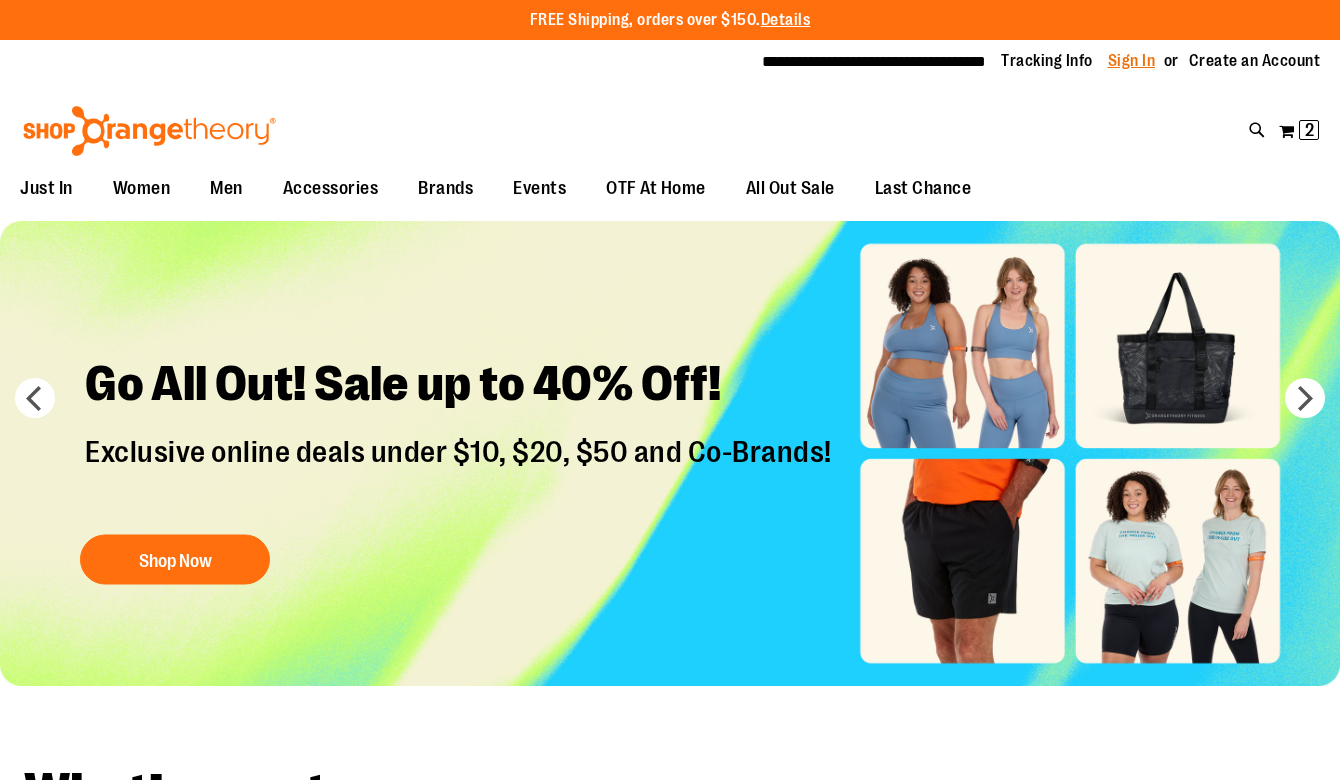 scroll, scrollTop: 0, scrollLeft: 0, axis: both 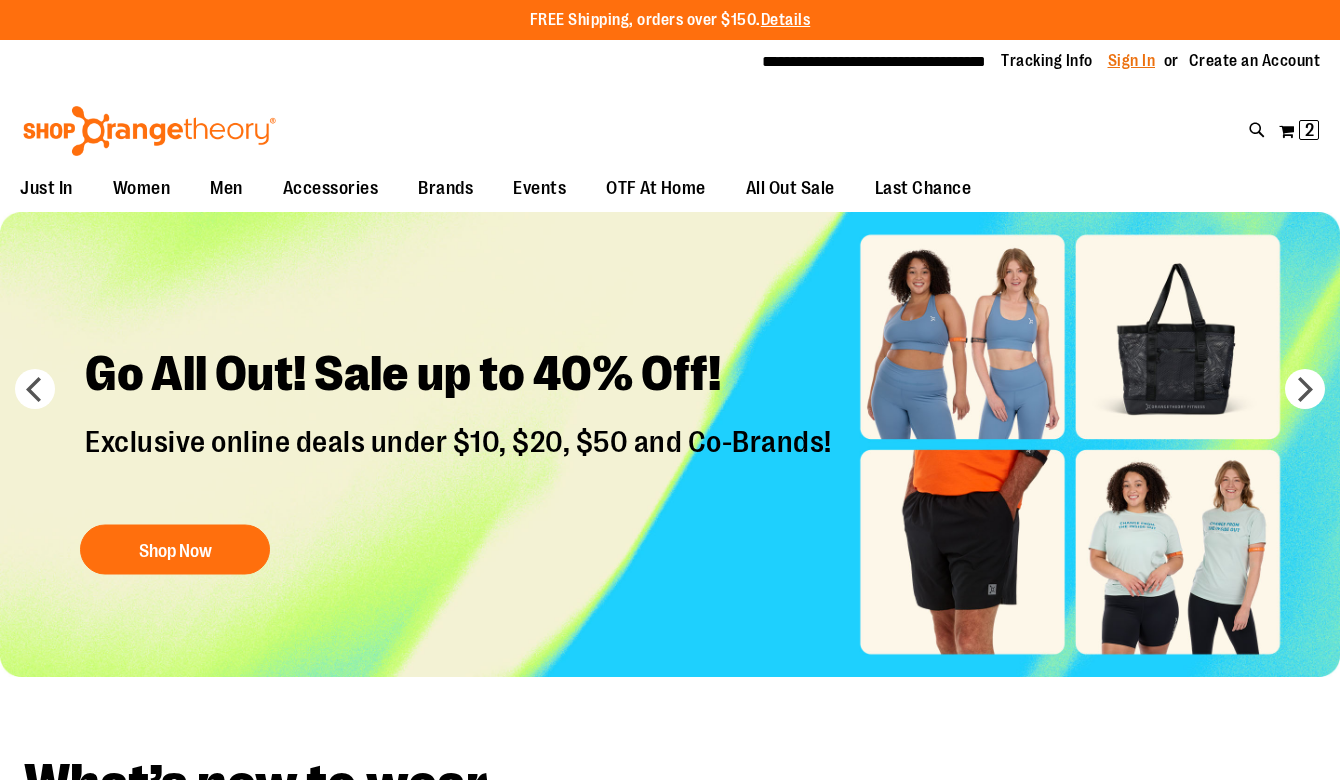click on "Sign In" at bounding box center [1132, 61] 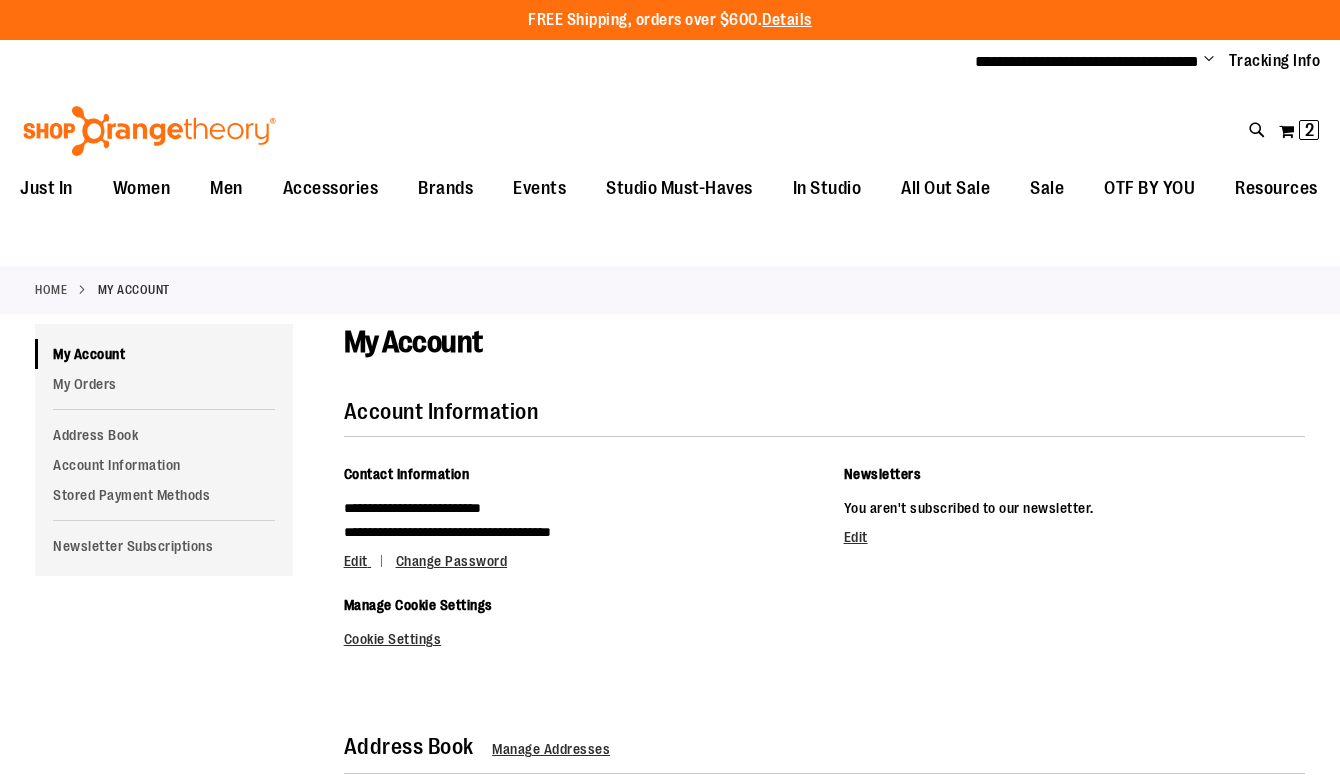 scroll, scrollTop: 0, scrollLeft: 0, axis: both 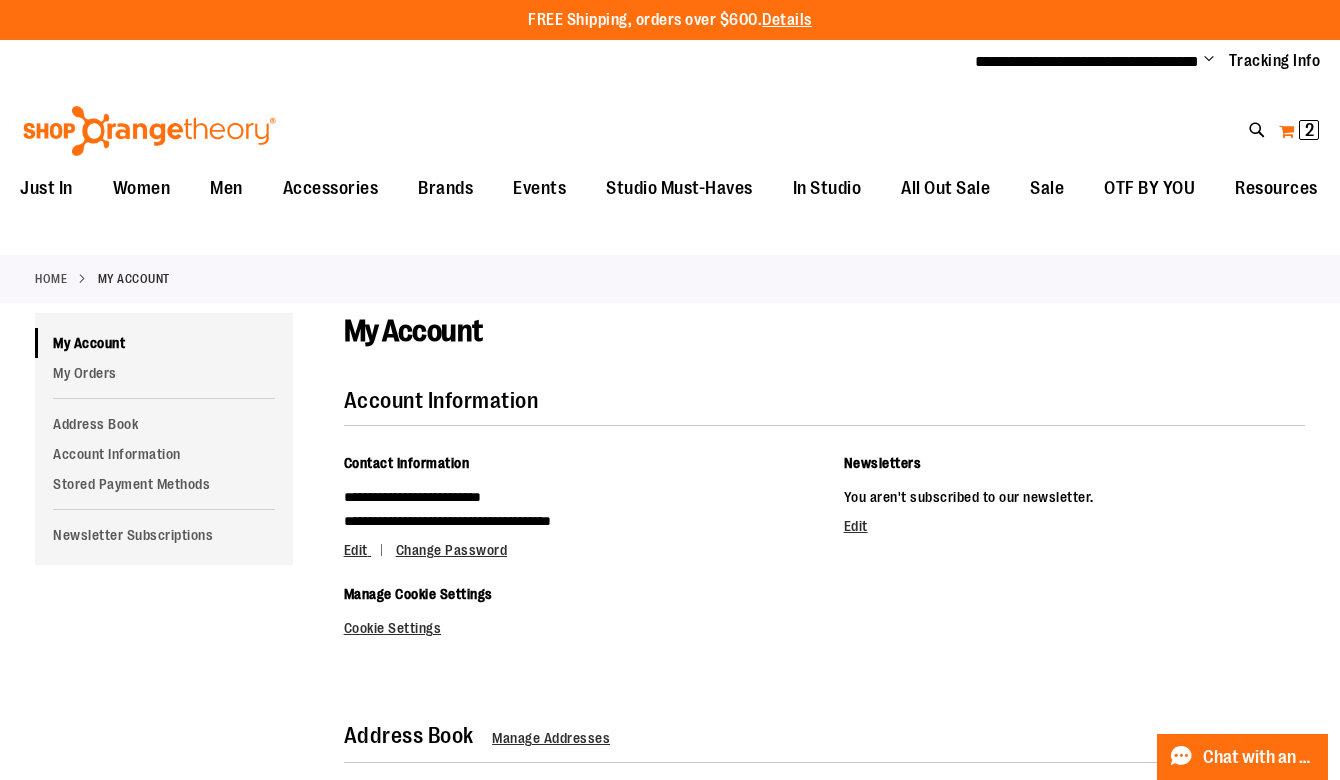 click on "My Cart
2
2
items" at bounding box center (1299, 131) 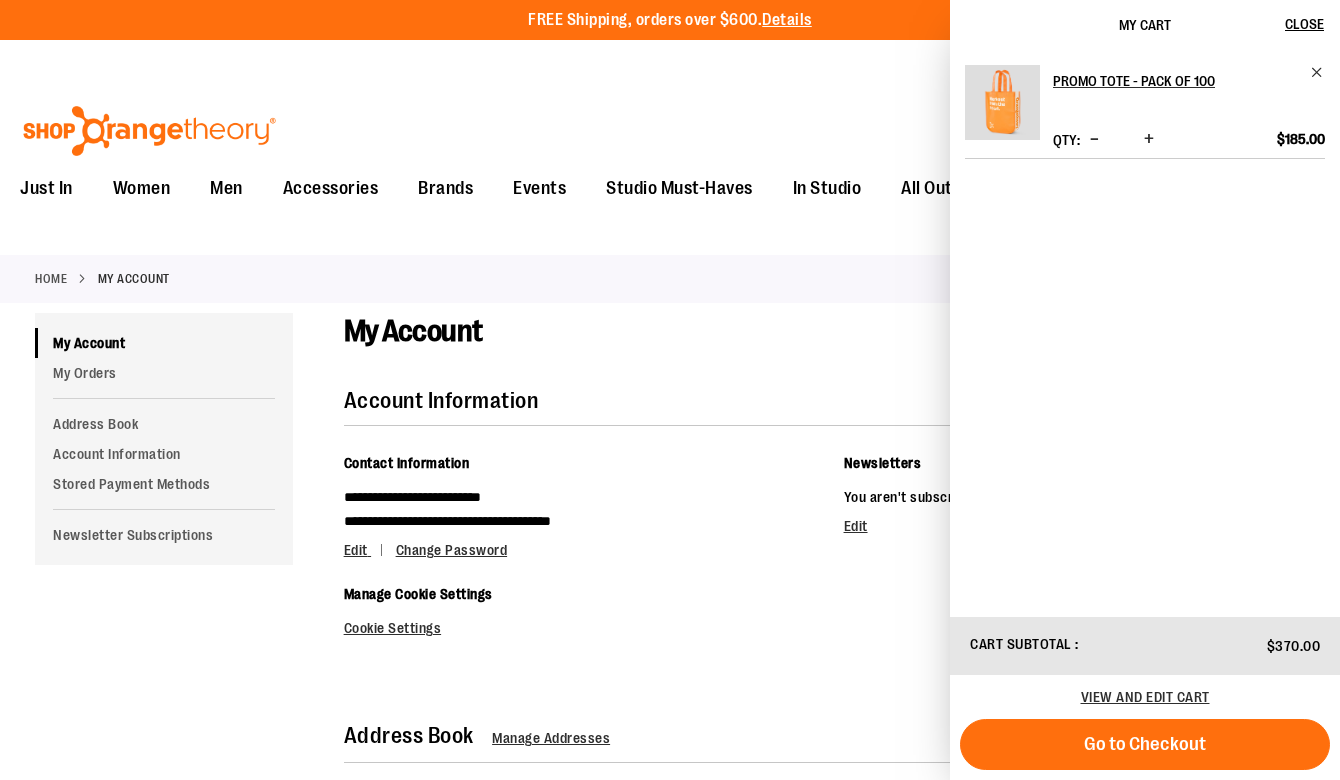 click at bounding box center (1094, 139) 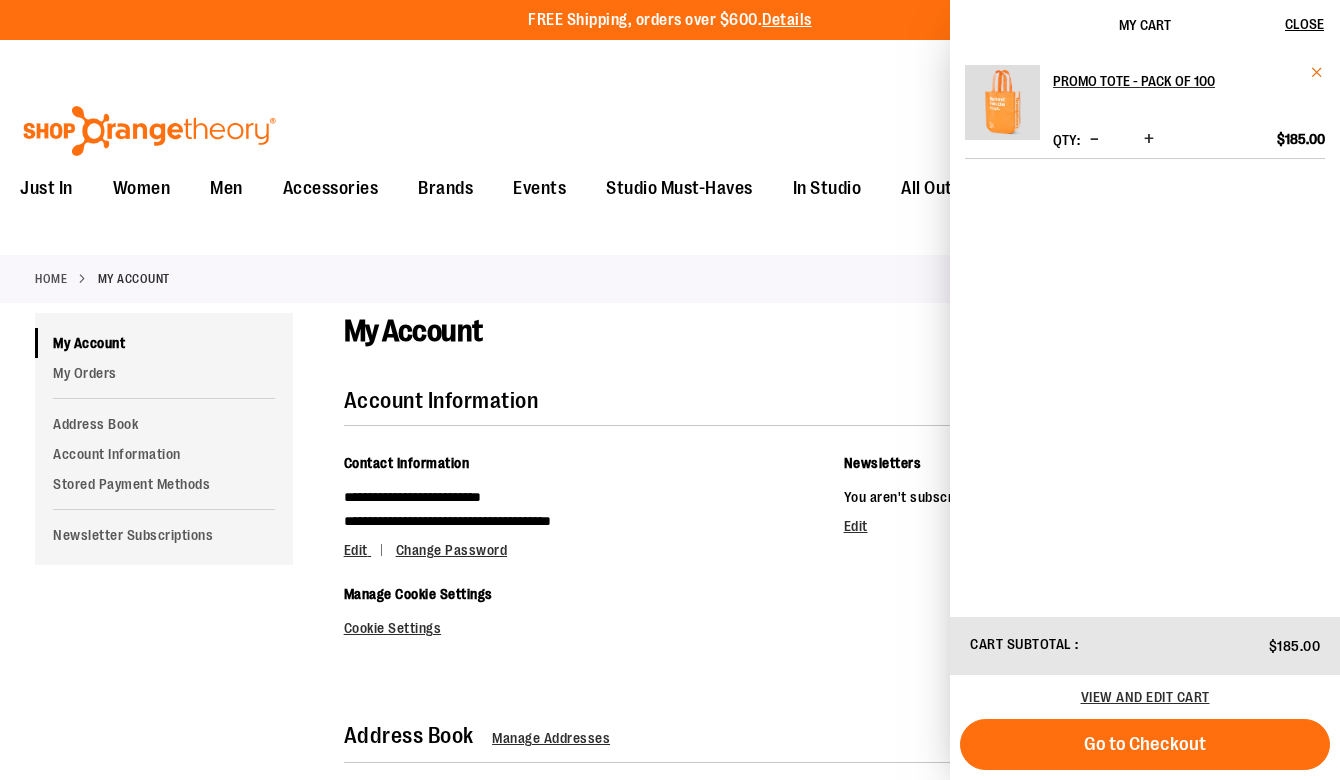 click at bounding box center (1317, 72) 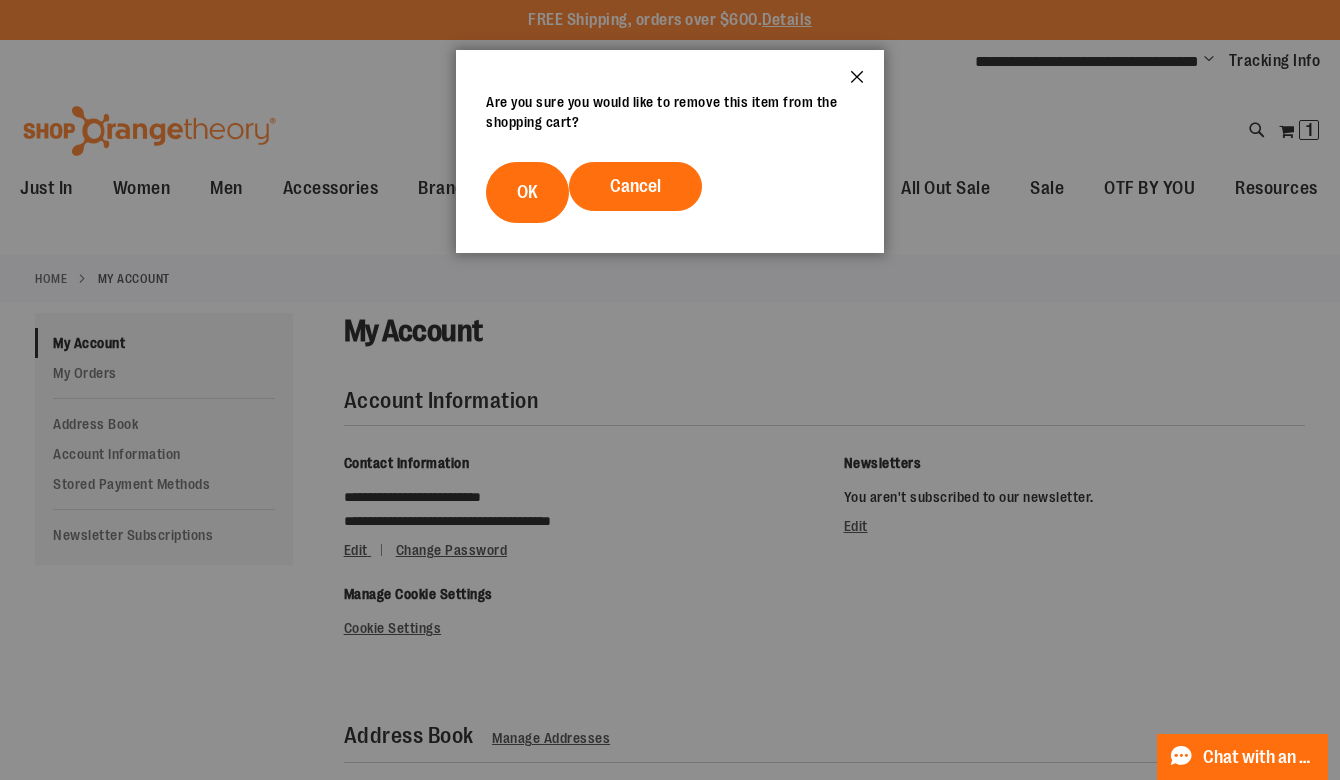 click on "Close" at bounding box center [857, 83] 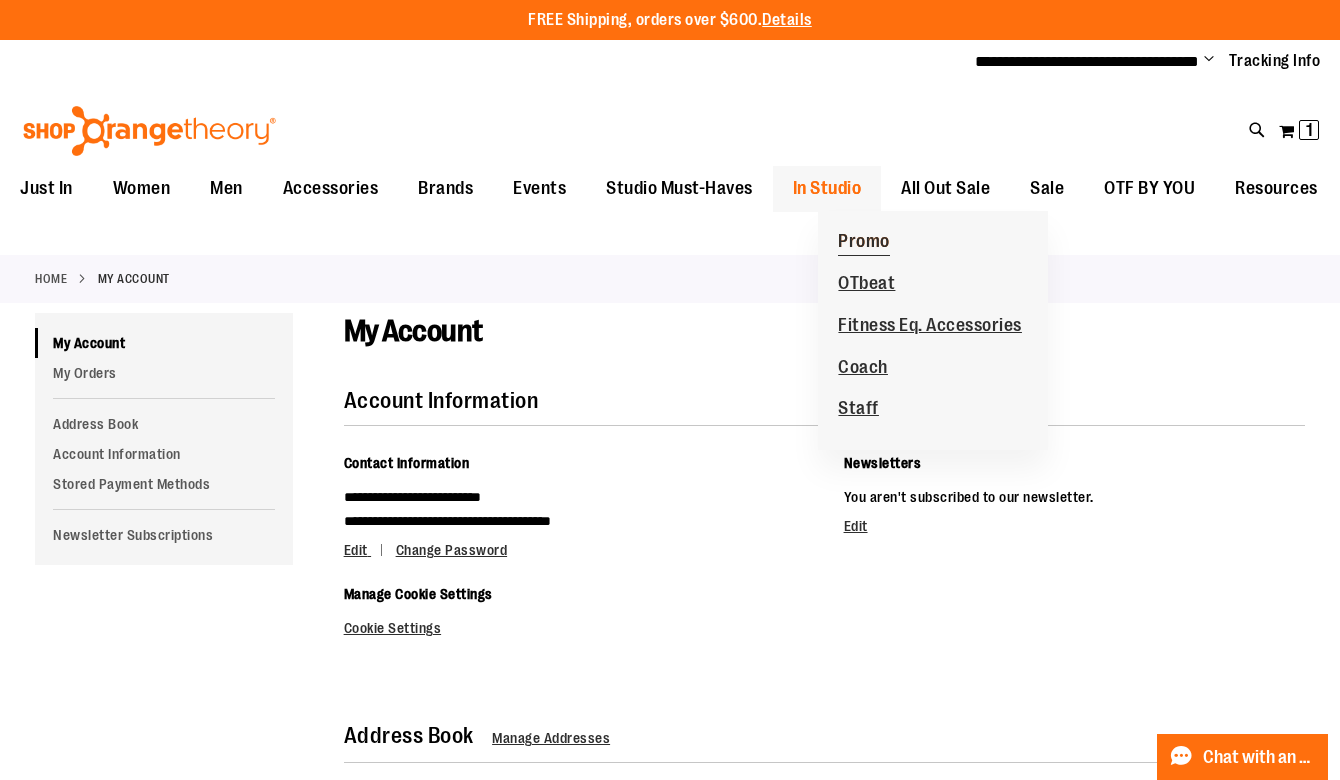 click on "Promo" at bounding box center (864, 243) 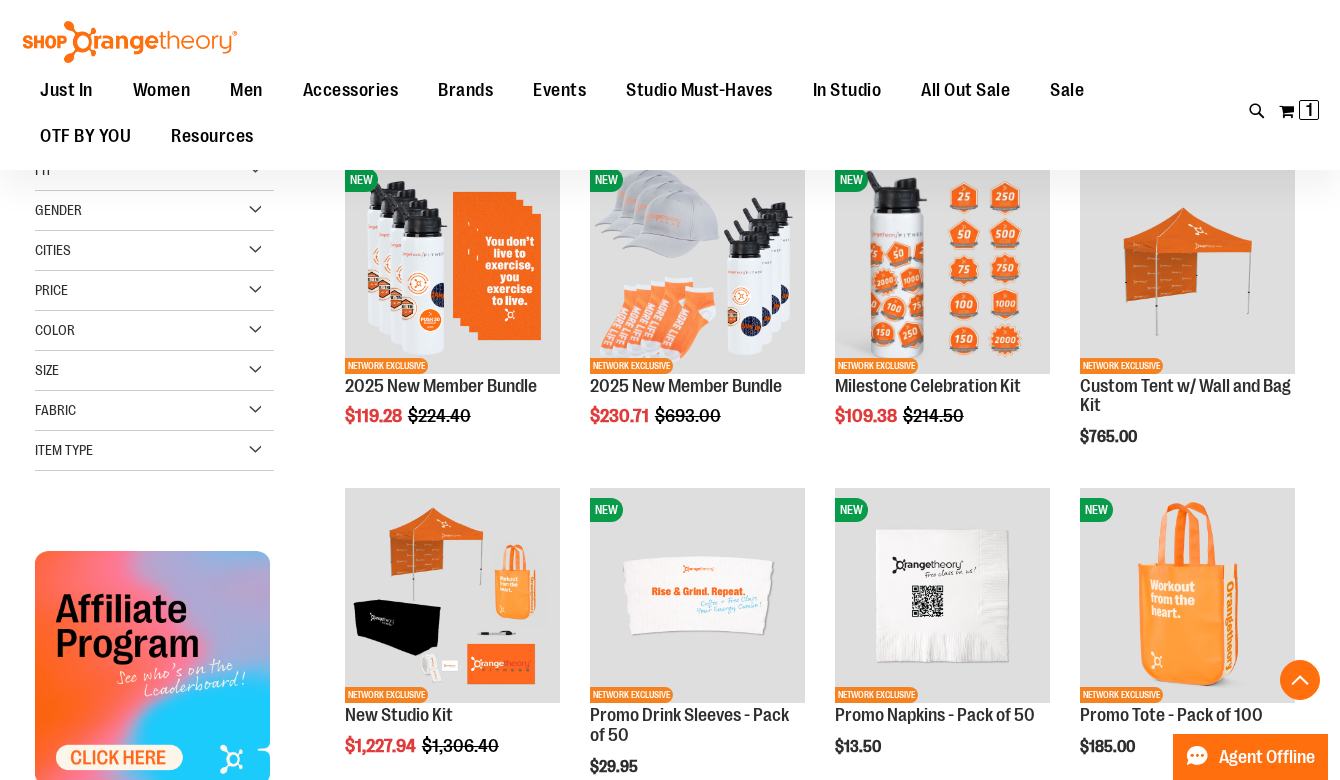 scroll, scrollTop: 451, scrollLeft: 0, axis: vertical 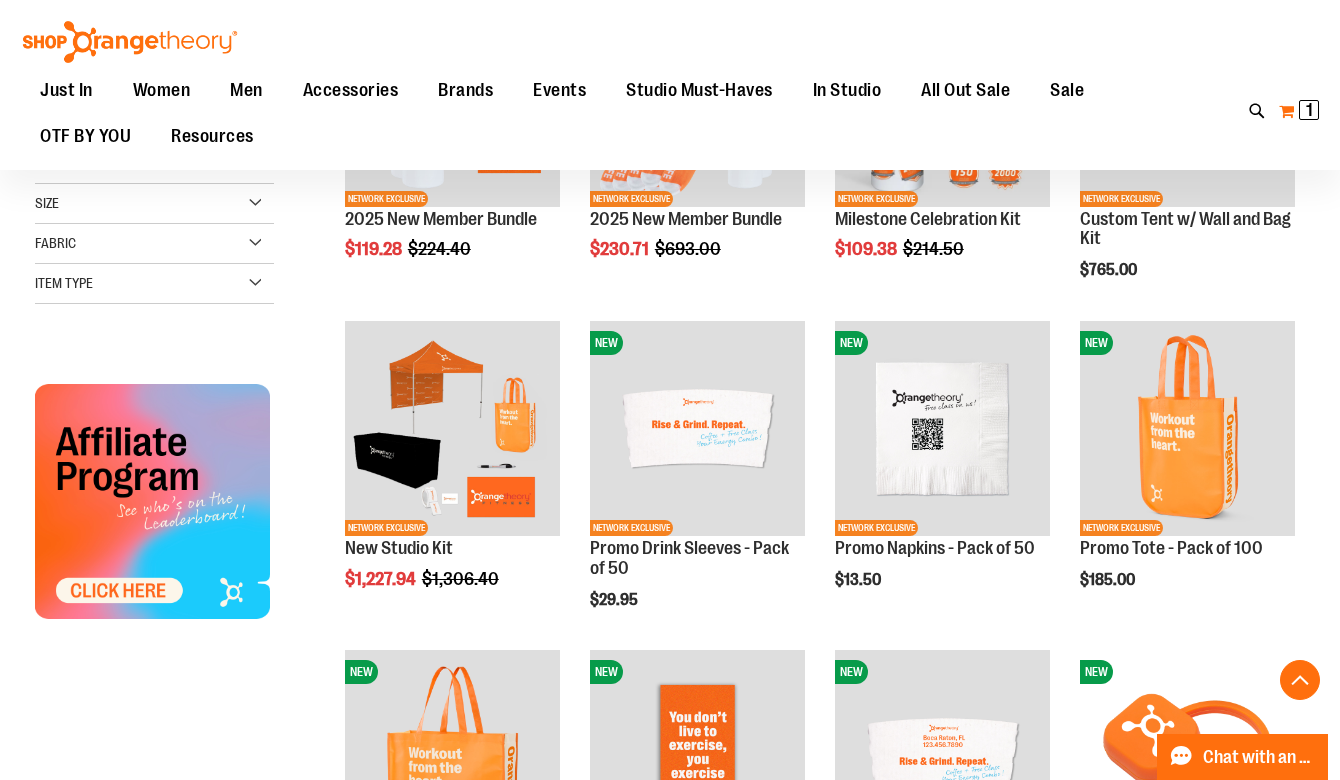 click on "My Cart
1
1
items" at bounding box center (1299, 111) 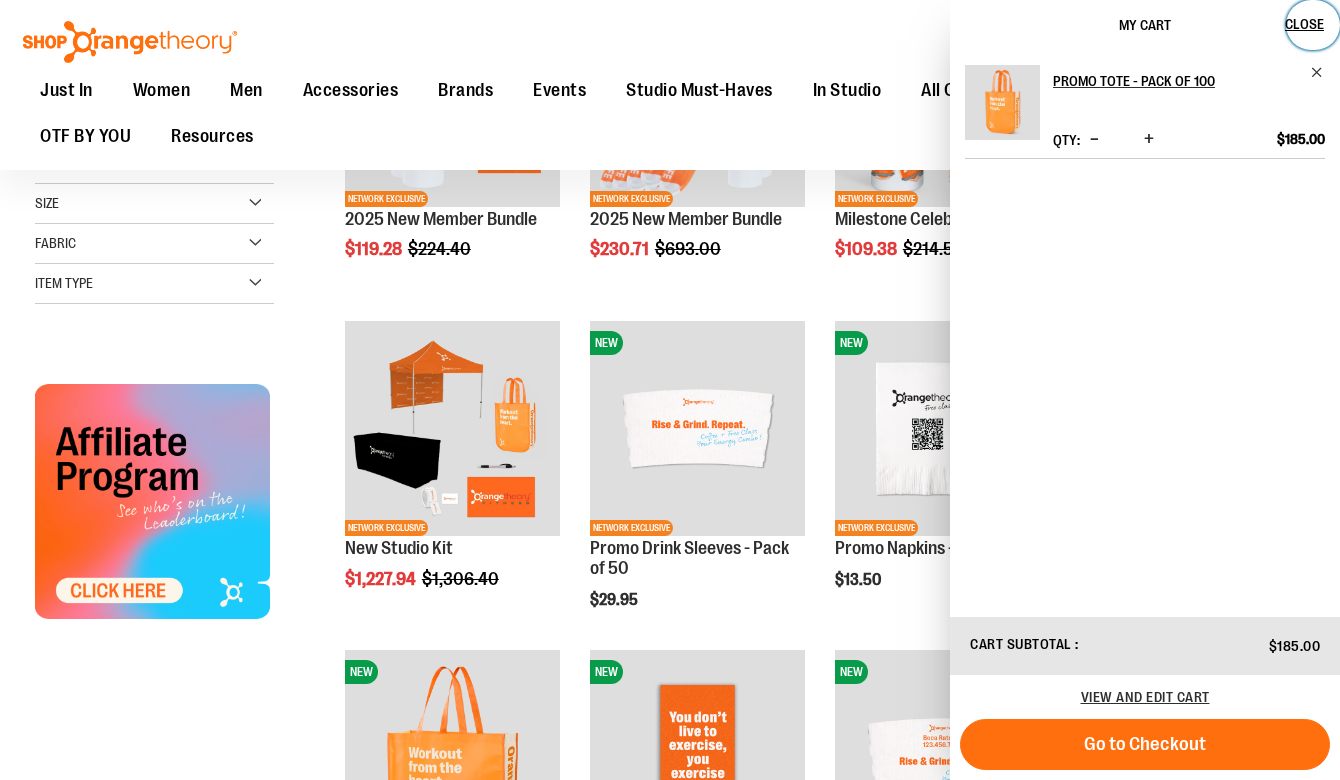 click on "Close" at bounding box center (1313, 25) 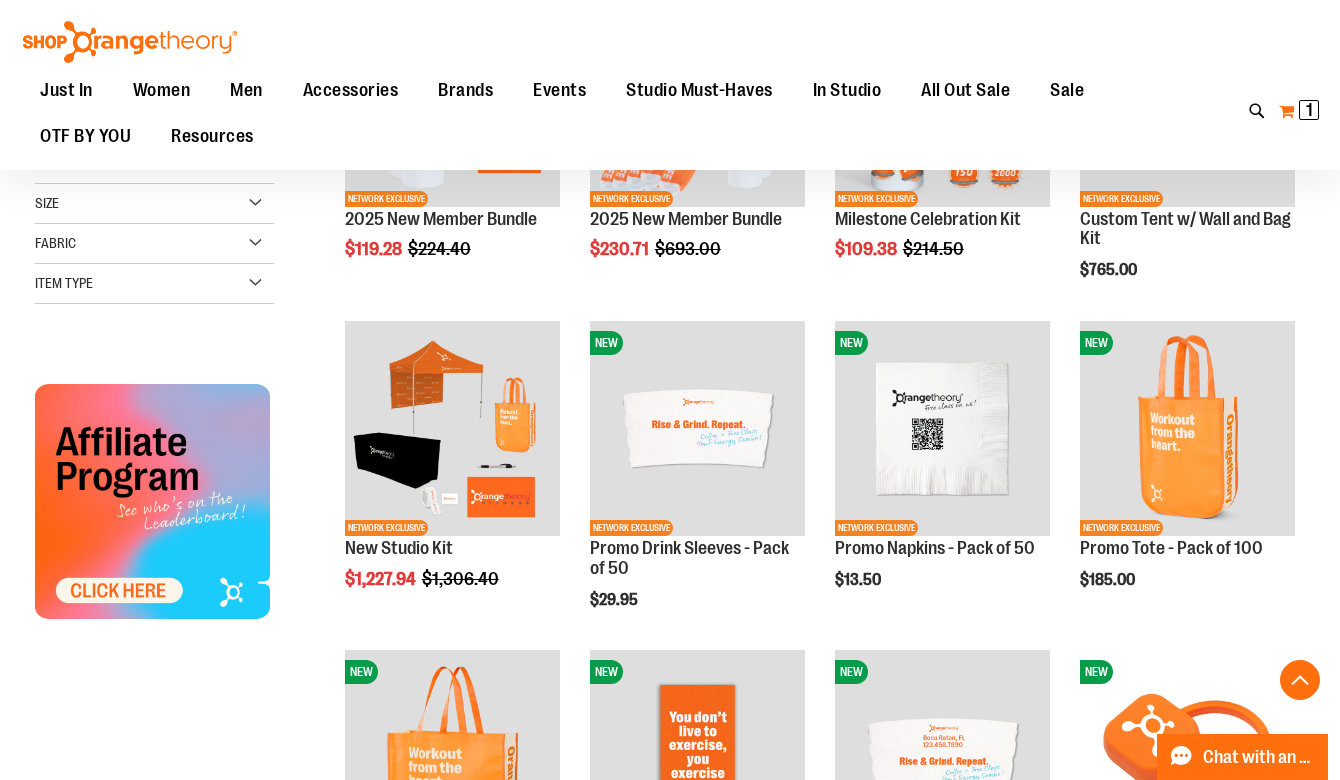 click on "My Cart
1
1
items" at bounding box center (1299, 111) 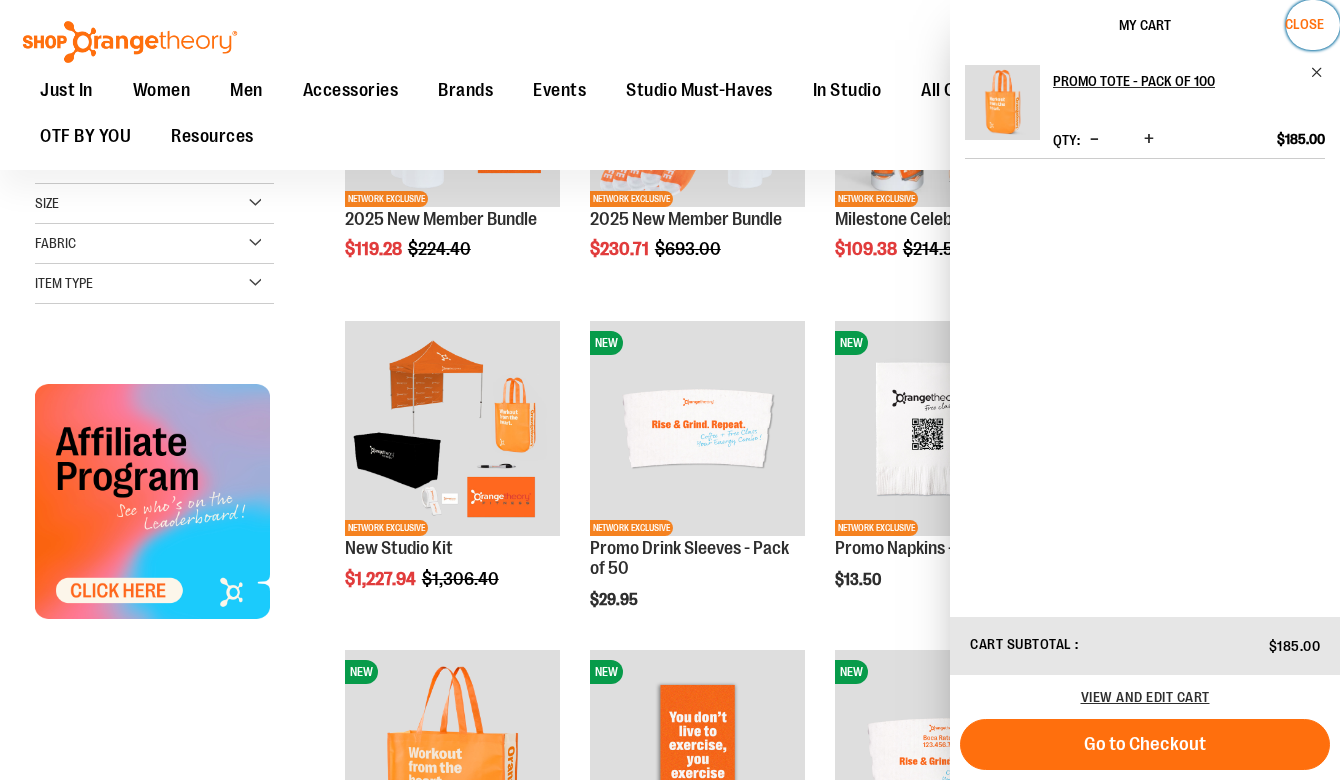 click on "Close" at bounding box center (1313, 25) 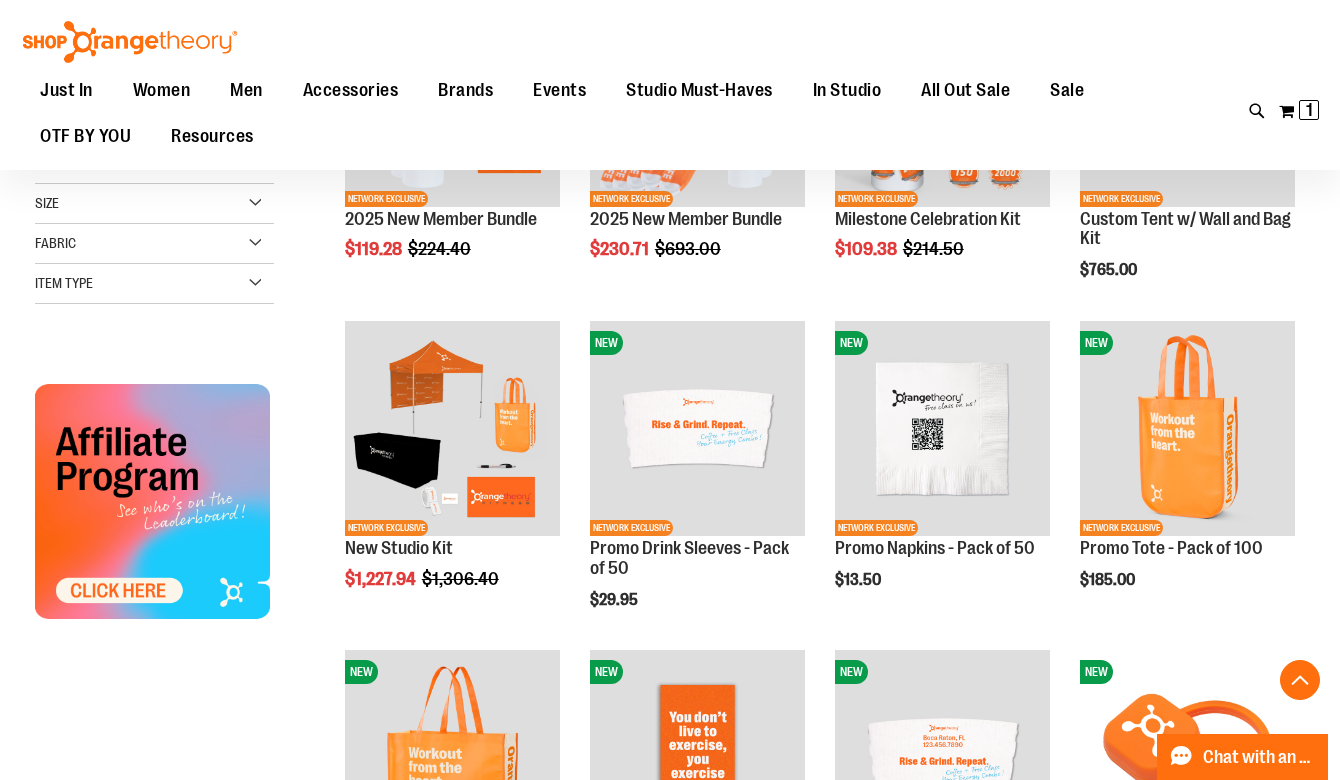 scroll, scrollTop: 0, scrollLeft: 0, axis: both 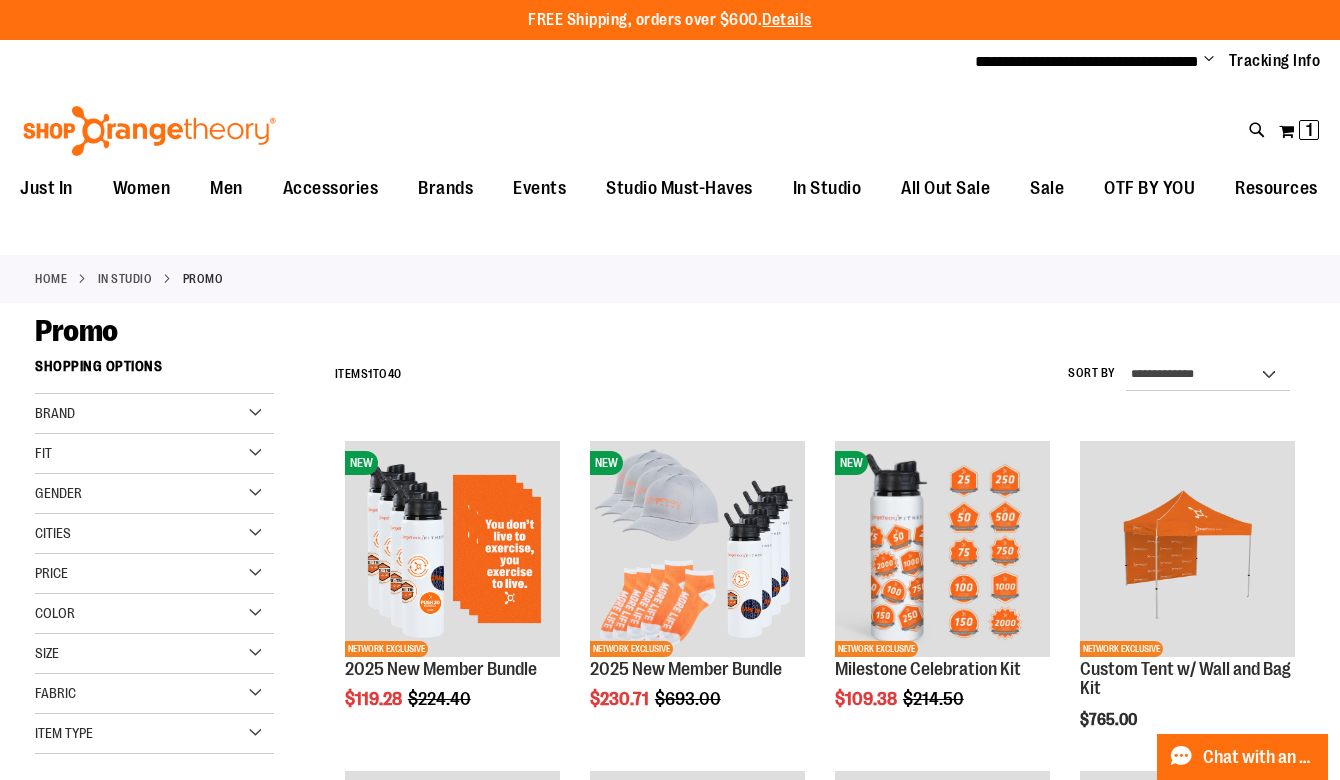 click on "Change" at bounding box center [1209, 60] 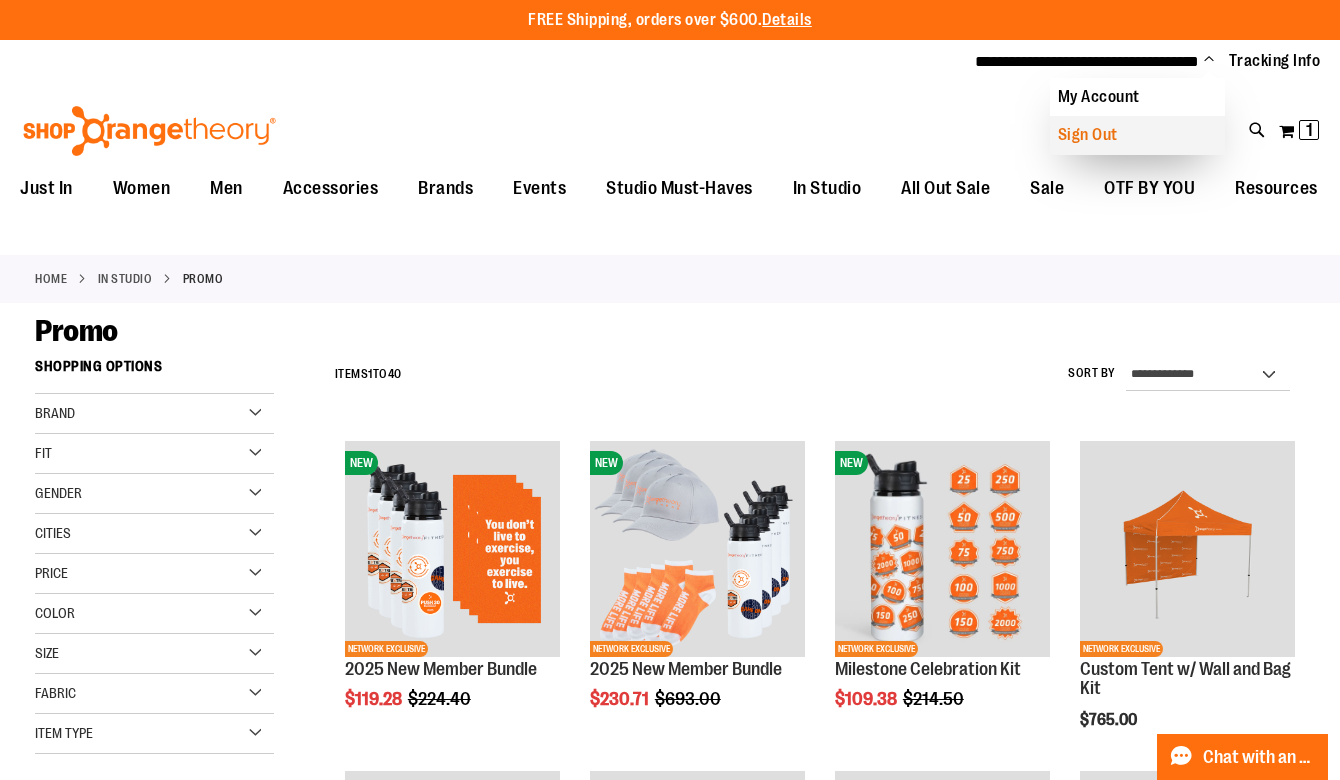 click on "Sign Out" at bounding box center (1137, 135) 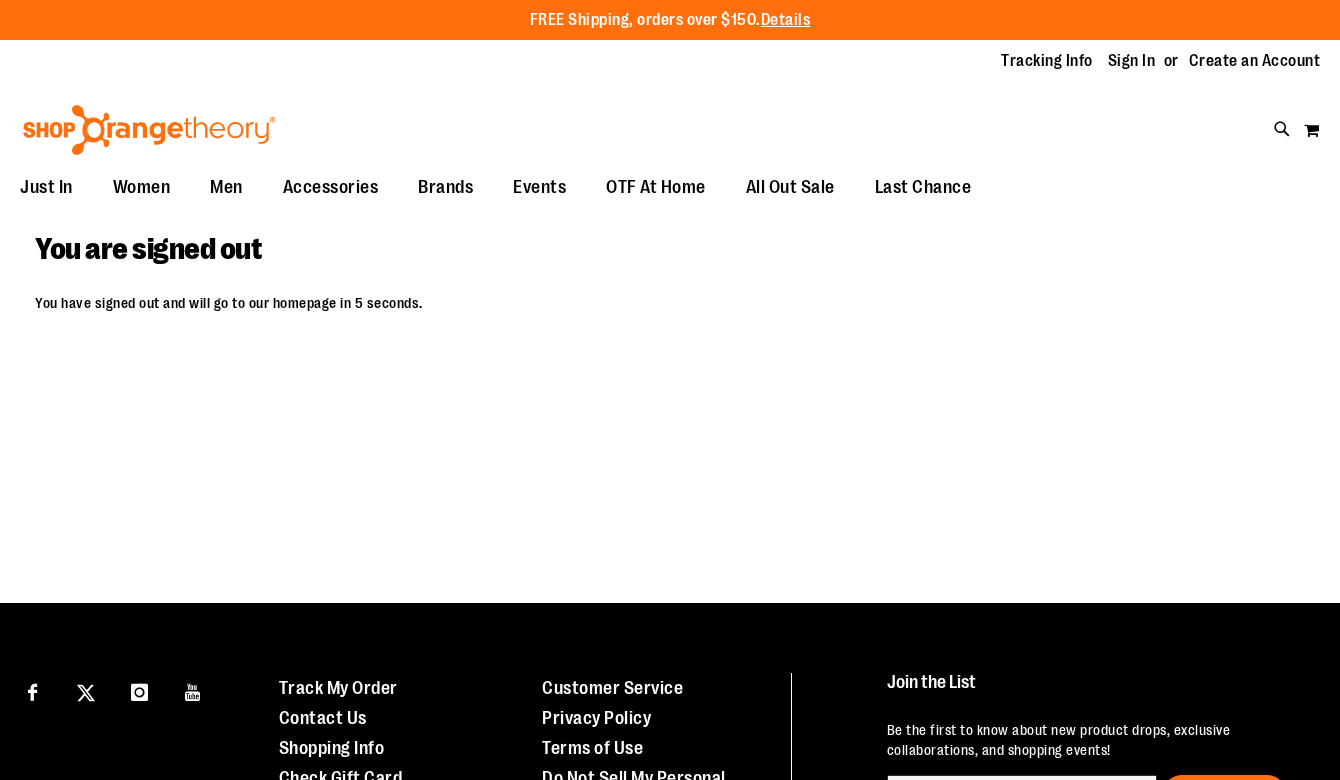 scroll, scrollTop: 0, scrollLeft: 0, axis: both 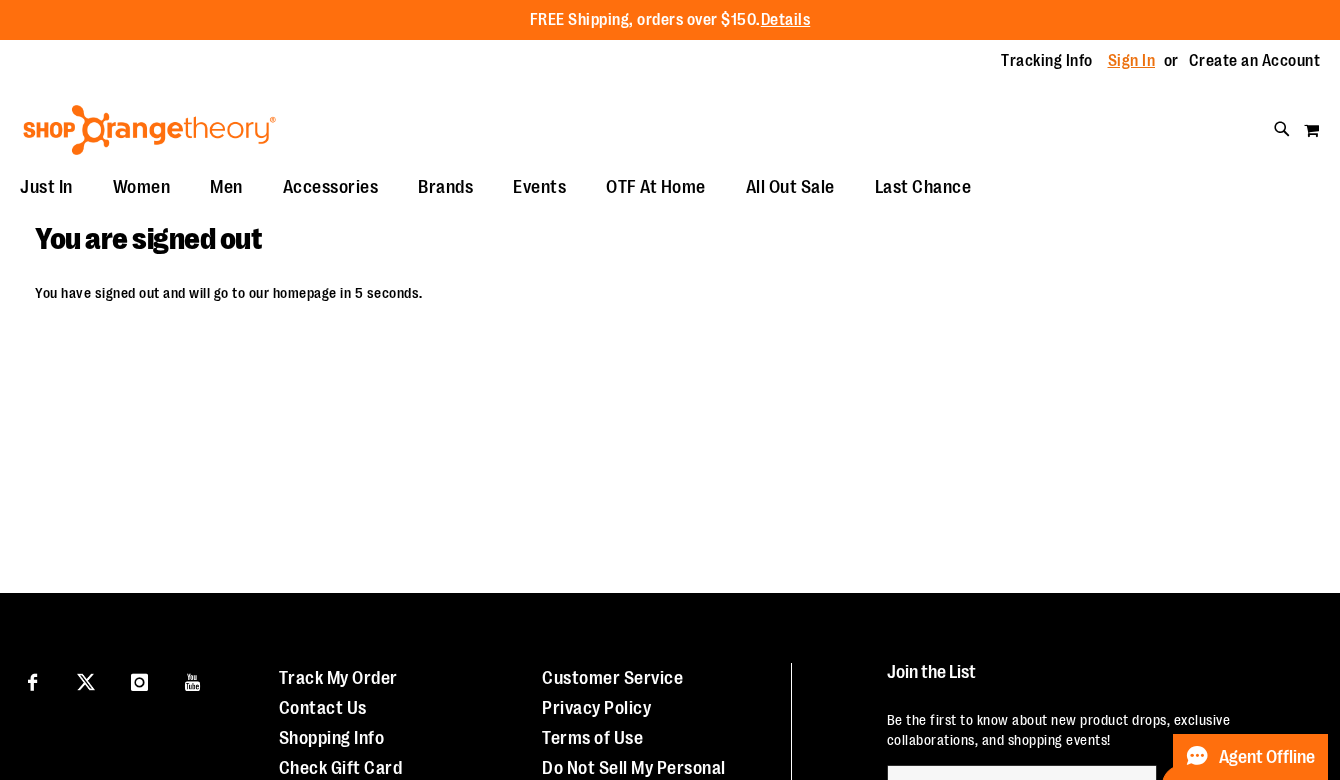 click on "Sign In" at bounding box center [1132, 61] 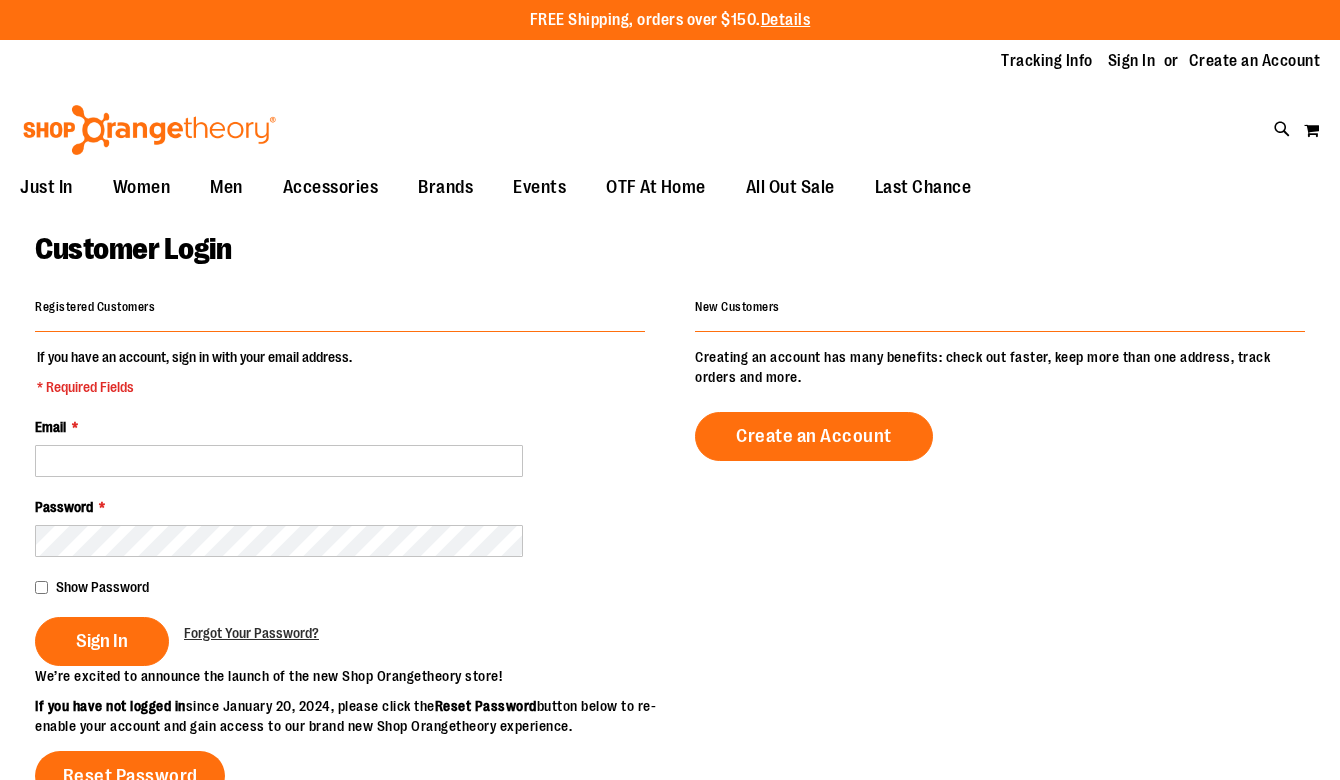 scroll, scrollTop: 0, scrollLeft: 0, axis: both 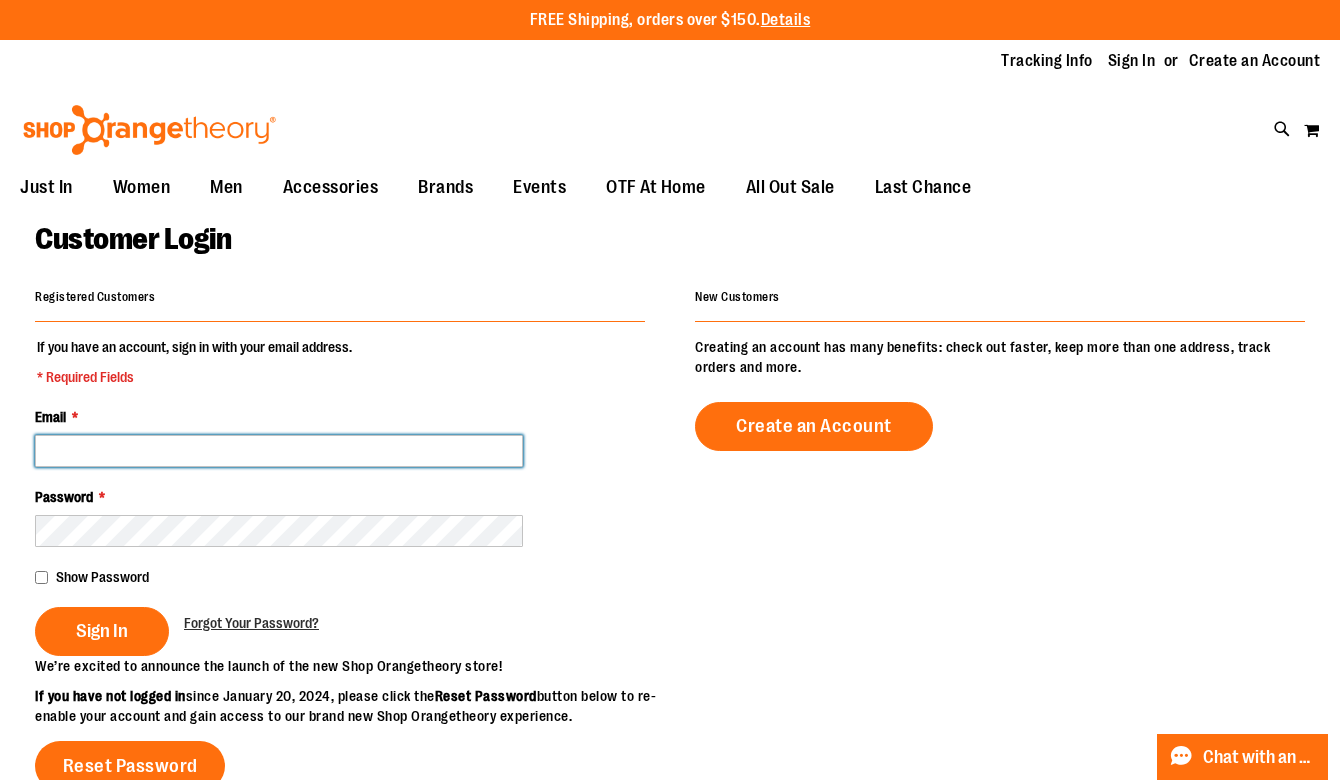 click on "Email *" at bounding box center (279, 451) 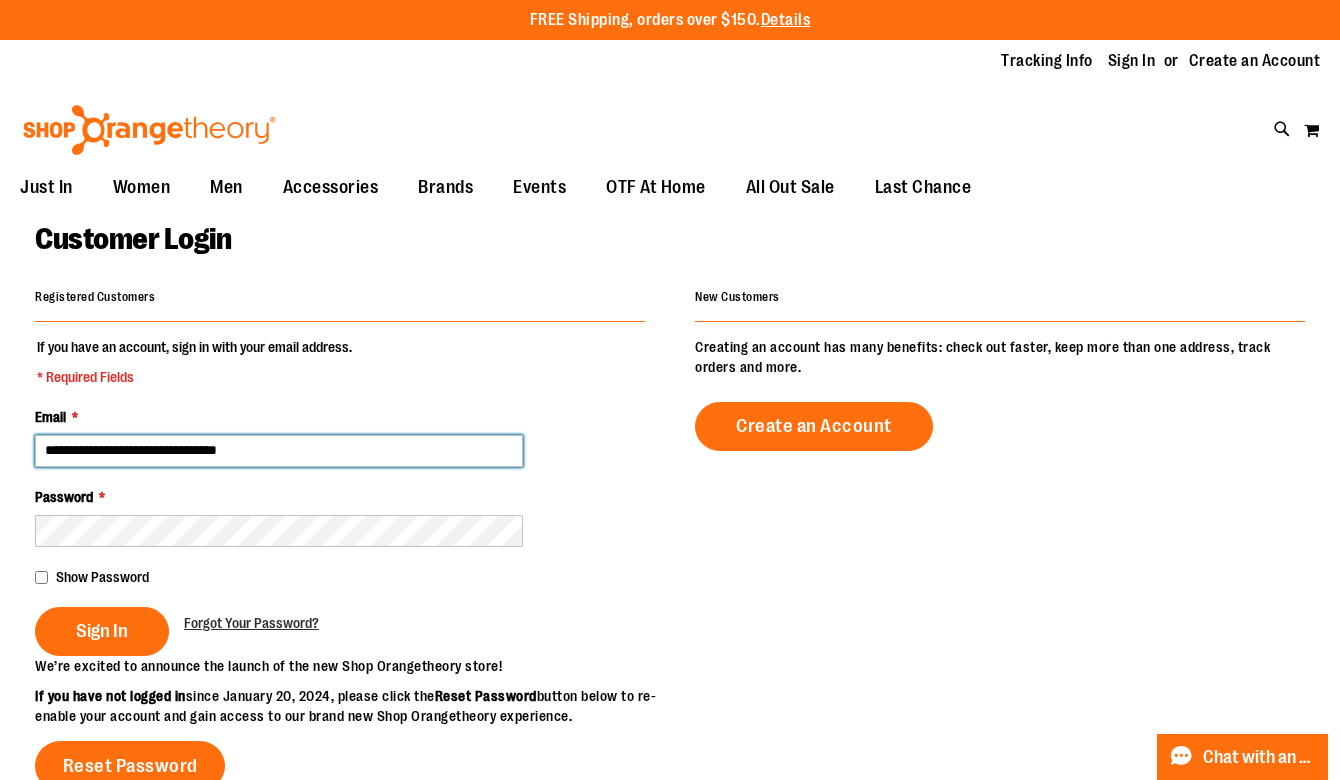 type on "**********" 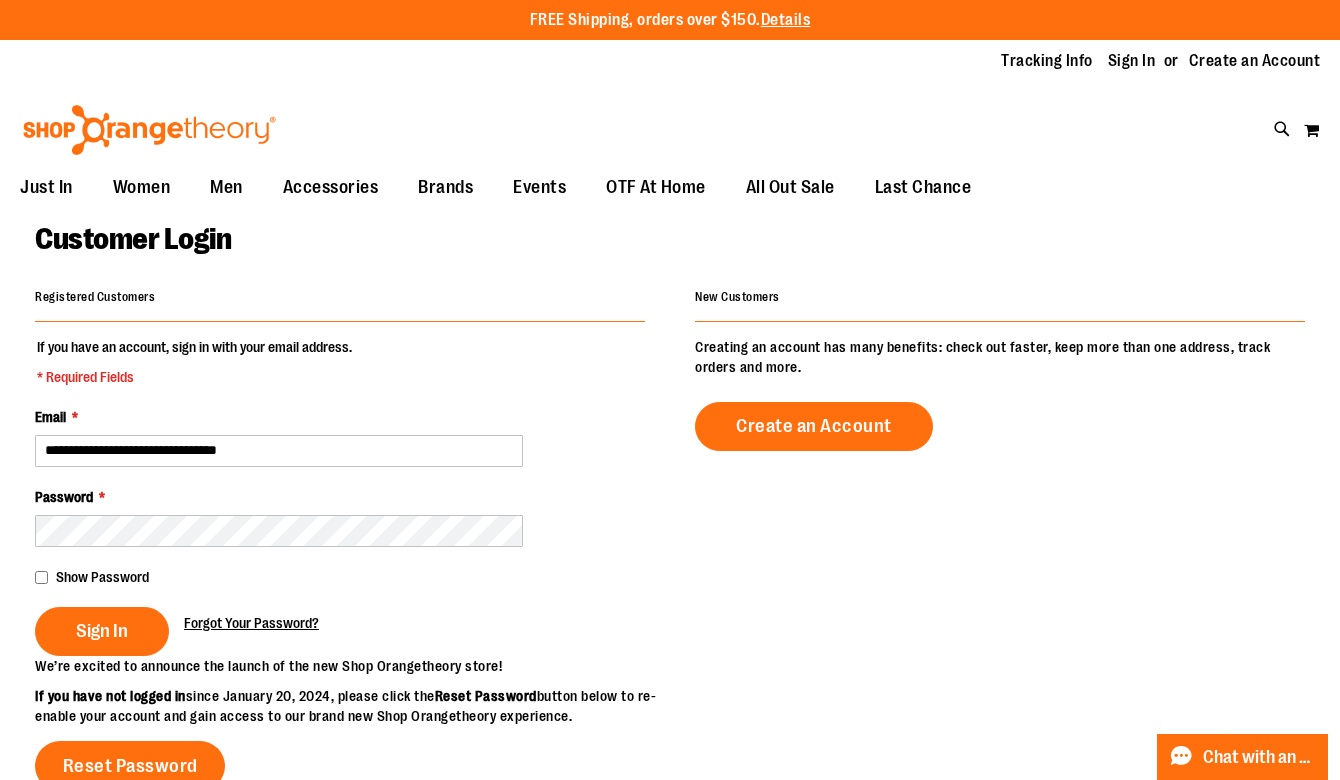 drag, startPoint x: 98, startPoint y: 624, endPoint x: 287, endPoint y: 627, distance: 189.0238 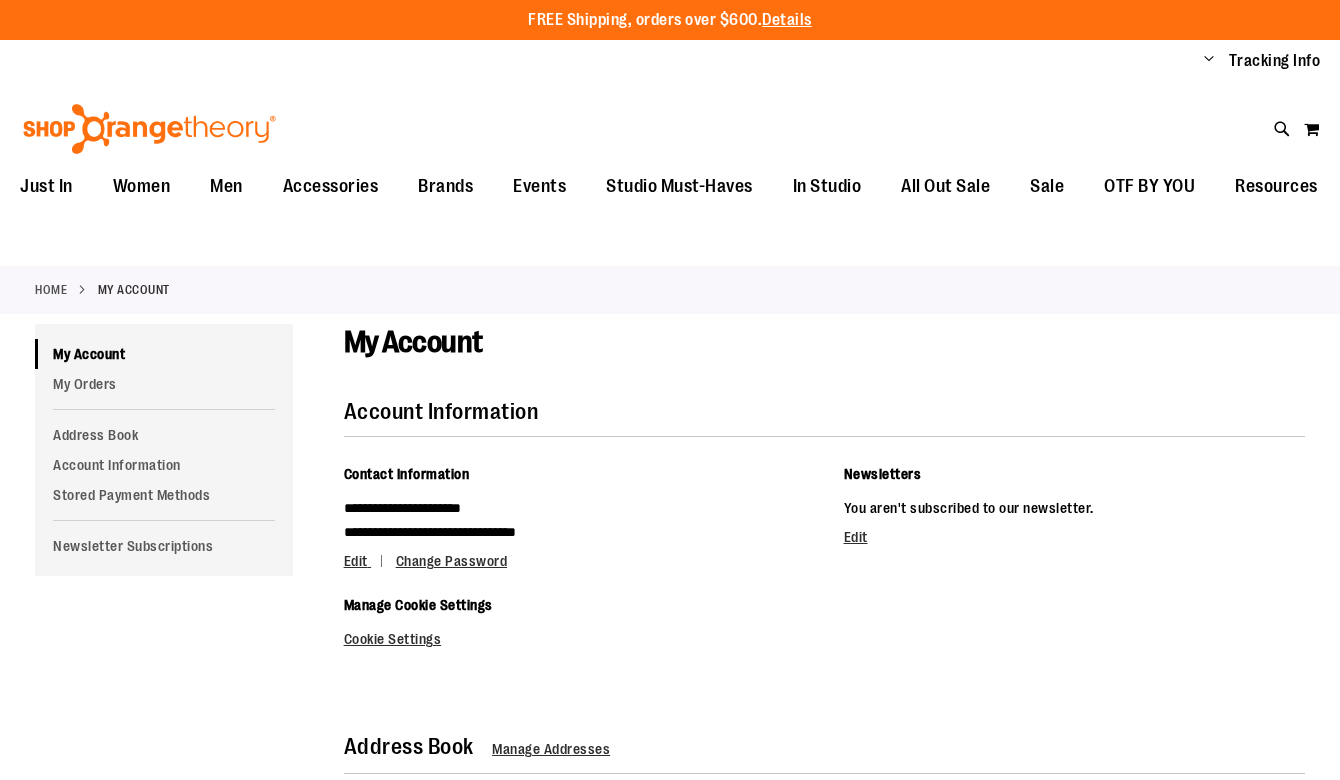 scroll, scrollTop: 0, scrollLeft: 0, axis: both 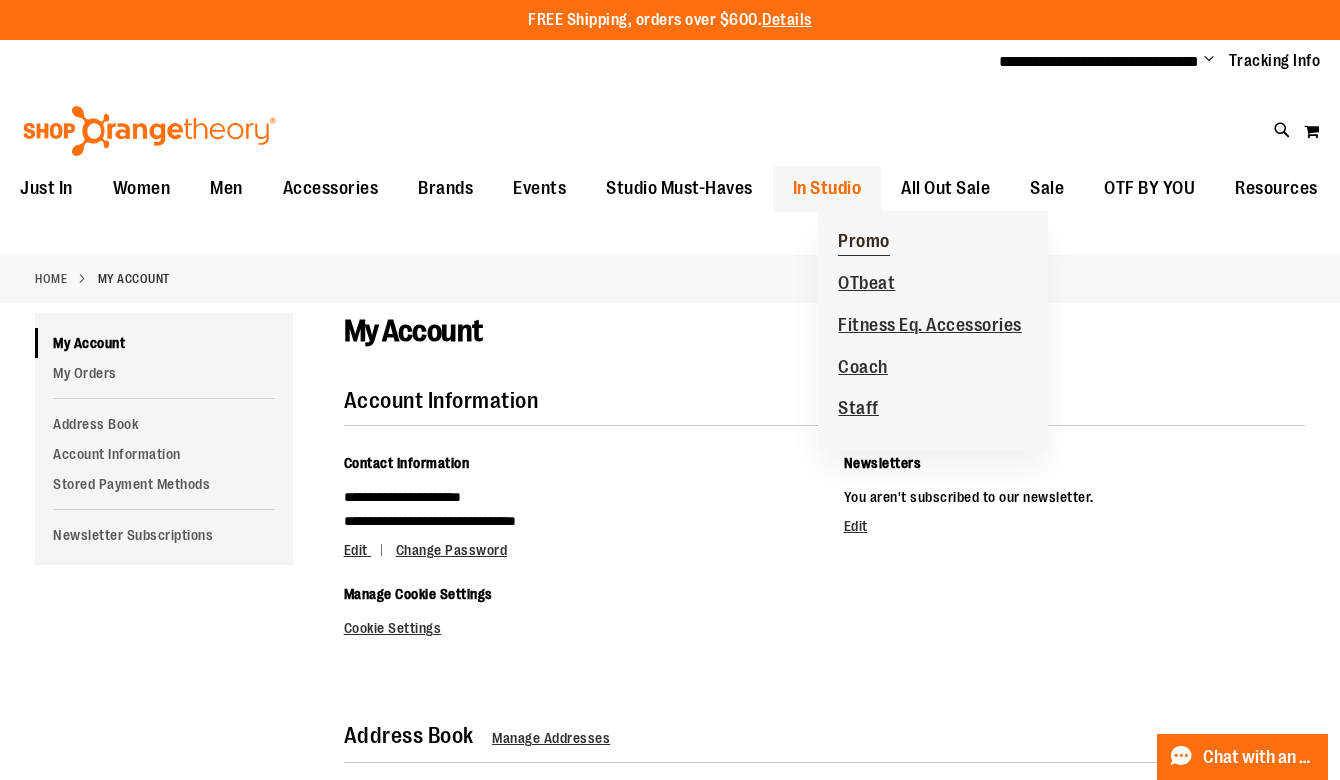 click on "Promo" at bounding box center [864, 243] 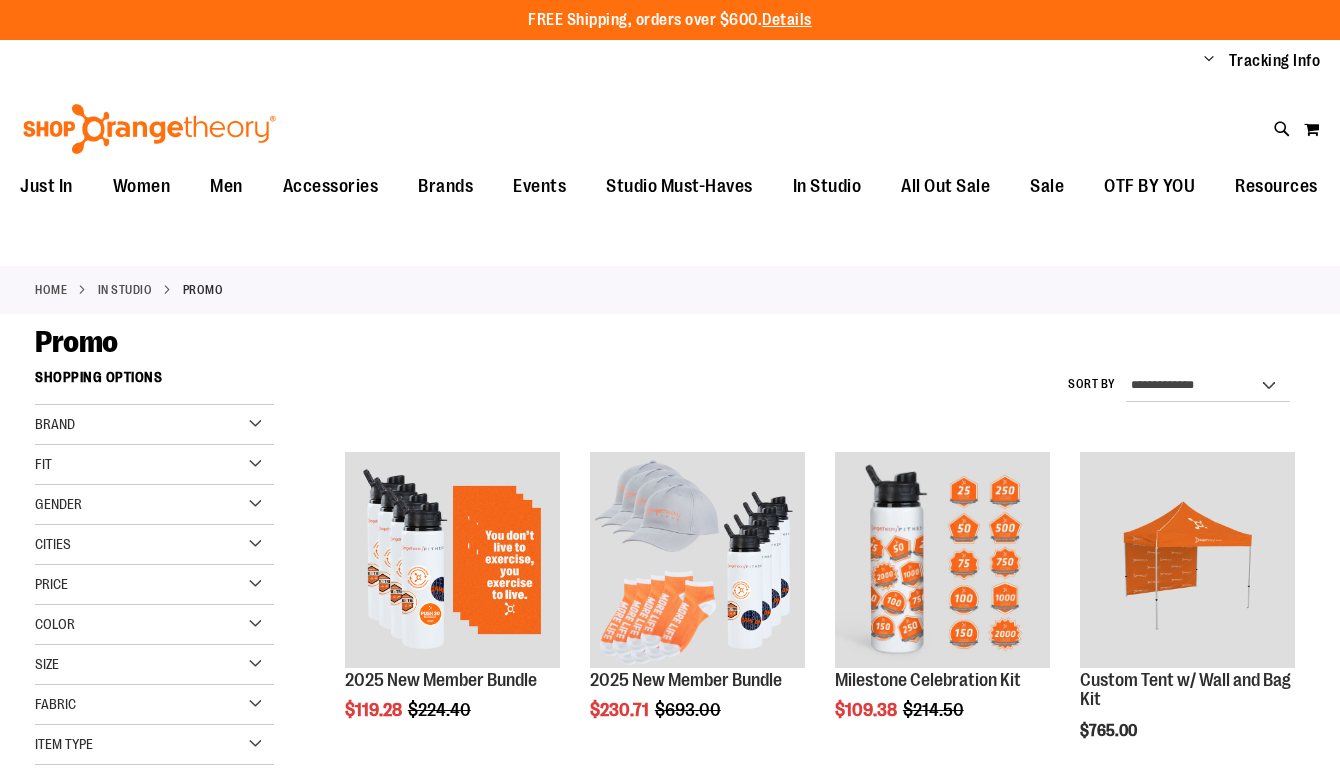 scroll, scrollTop: 0, scrollLeft: 0, axis: both 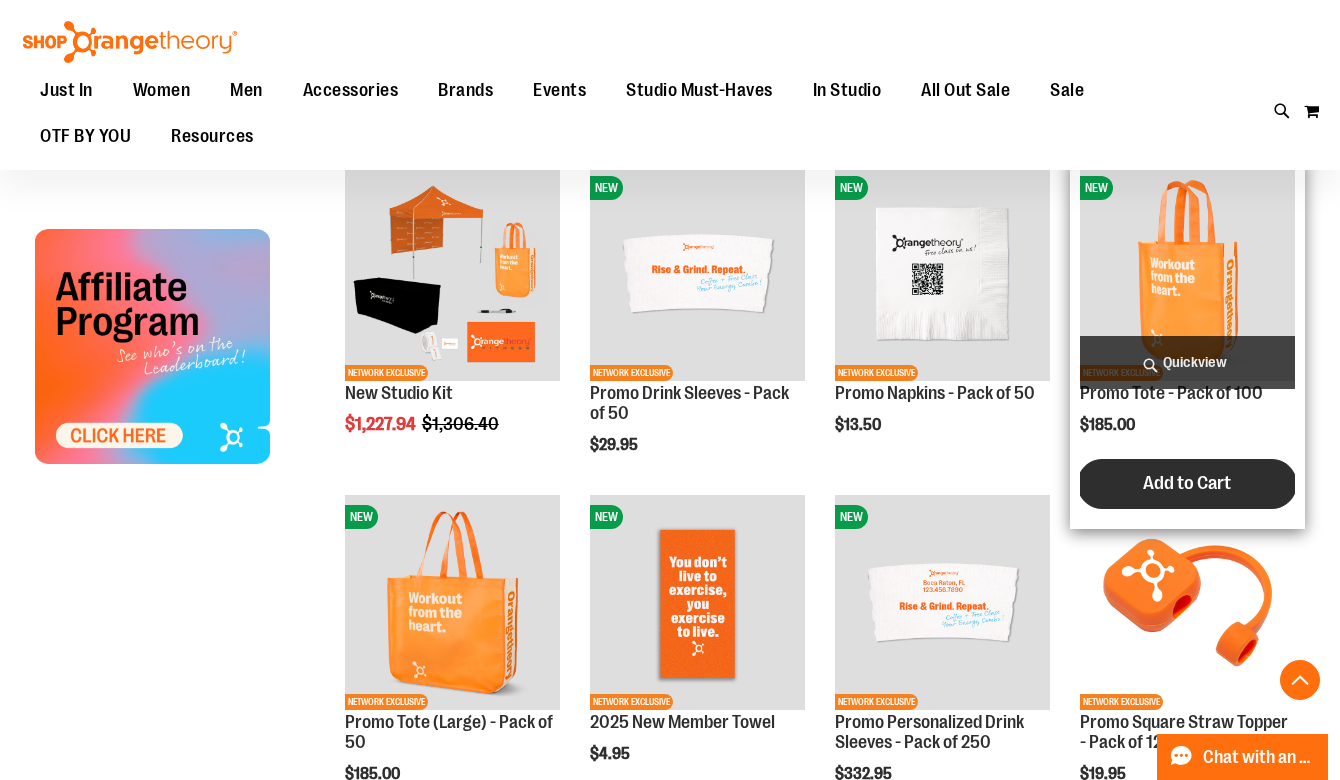 click on "Add to Cart" at bounding box center [1187, 484] 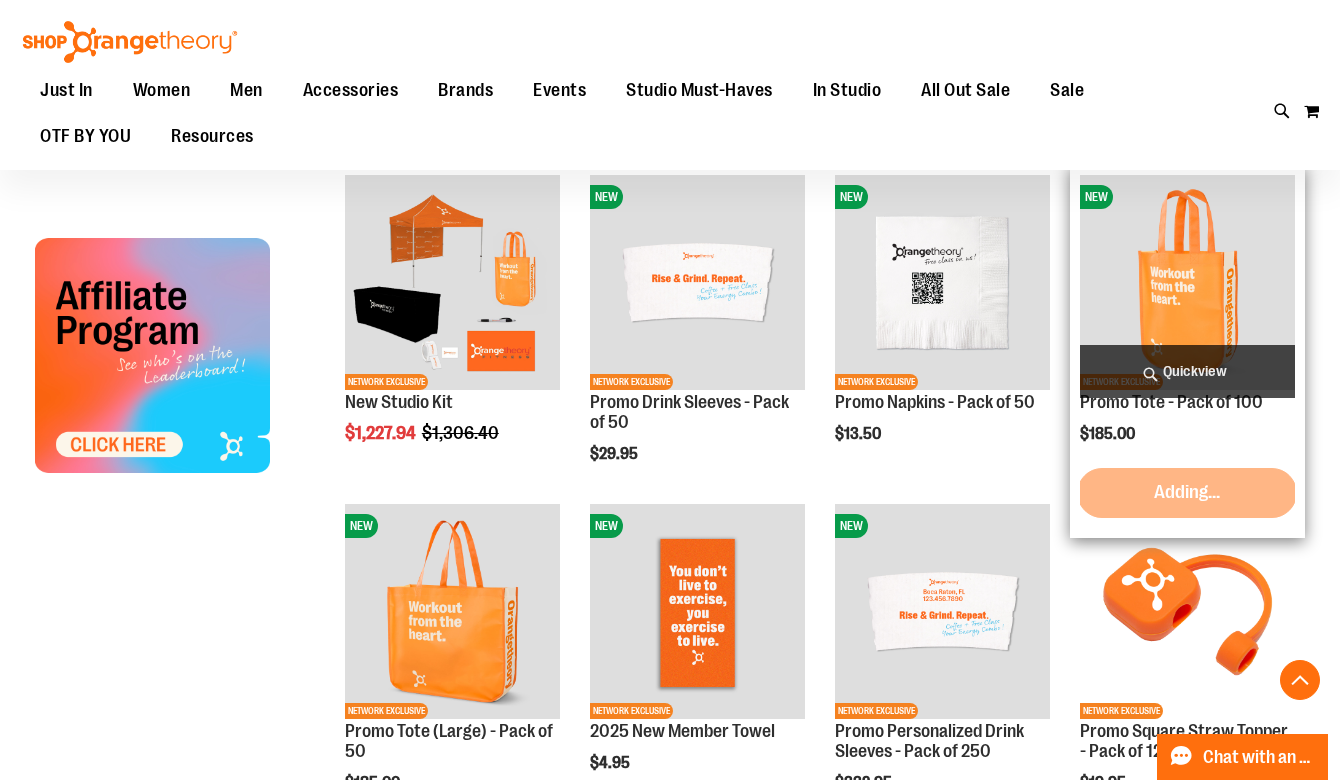 scroll, scrollTop: 595, scrollLeft: 0, axis: vertical 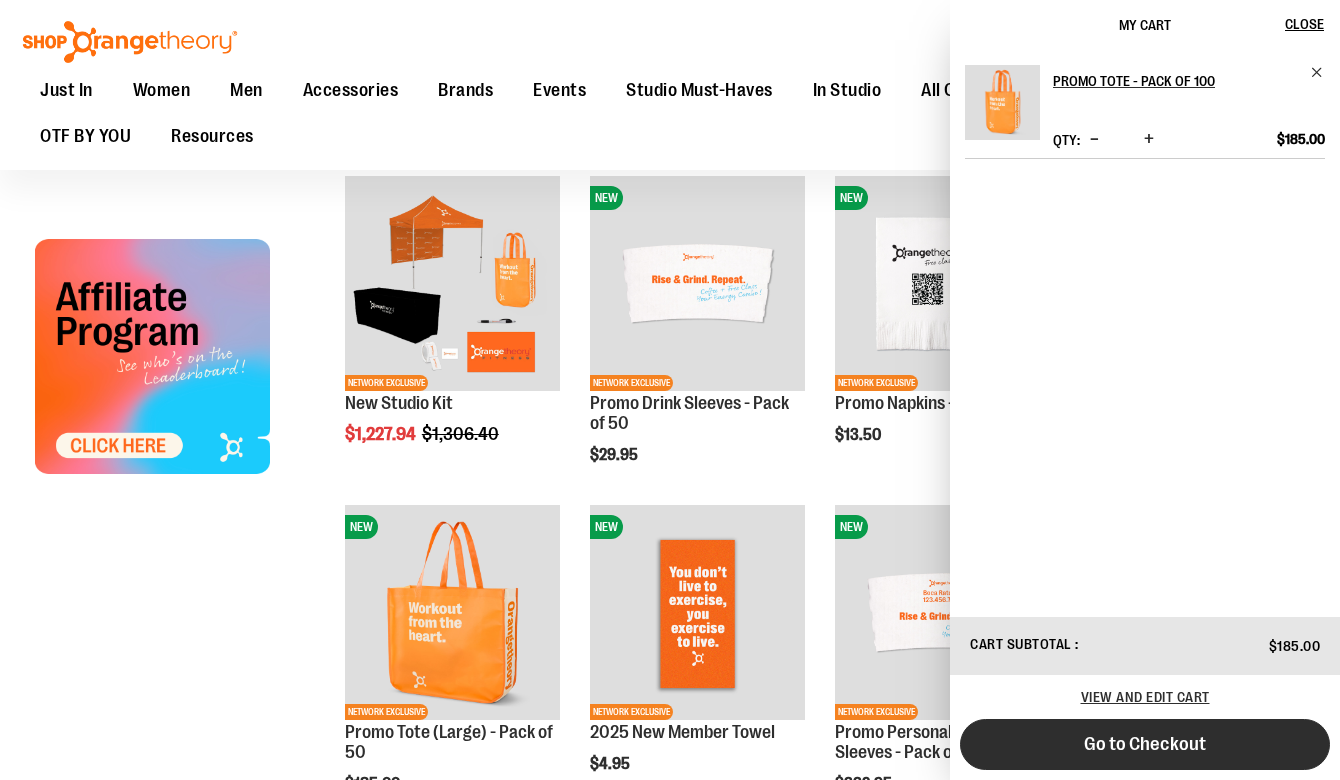 click on "Go to Checkout" at bounding box center (1145, 744) 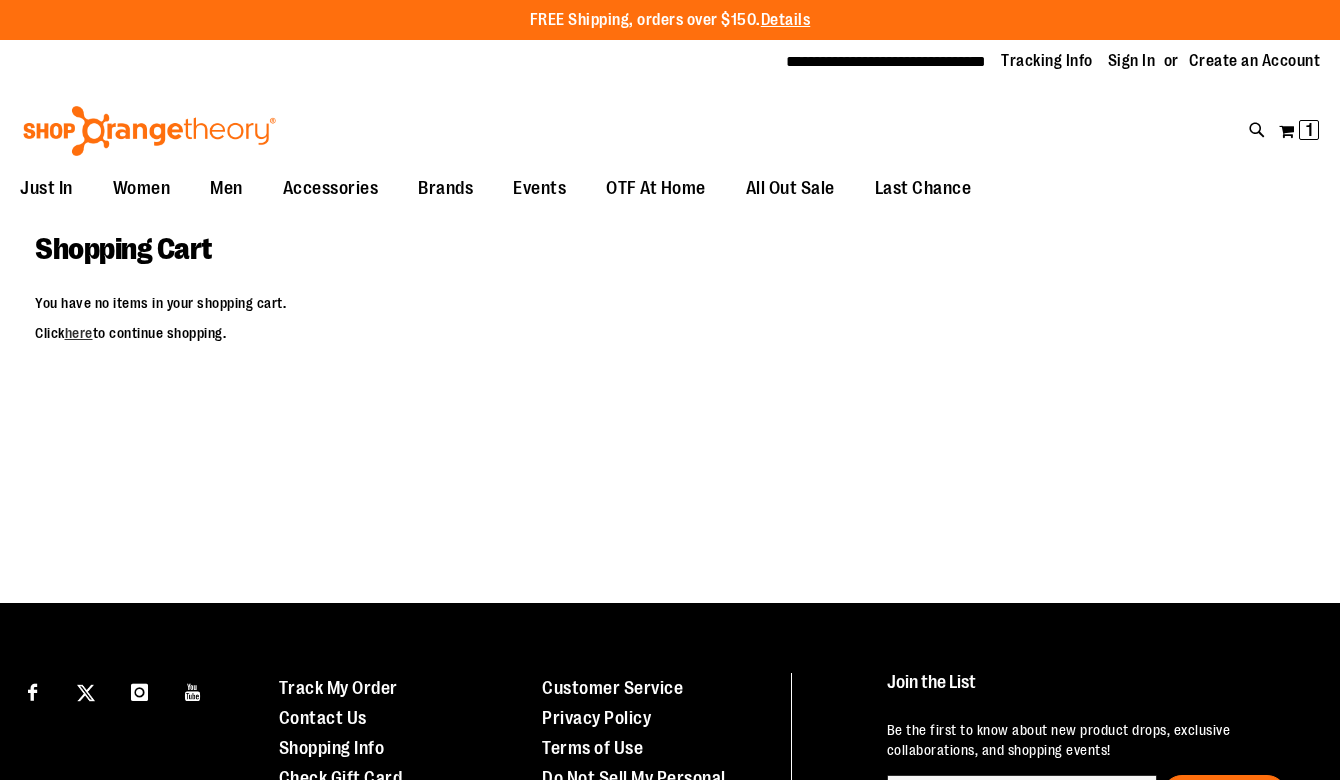 scroll, scrollTop: 0, scrollLeft: 0, axis: both 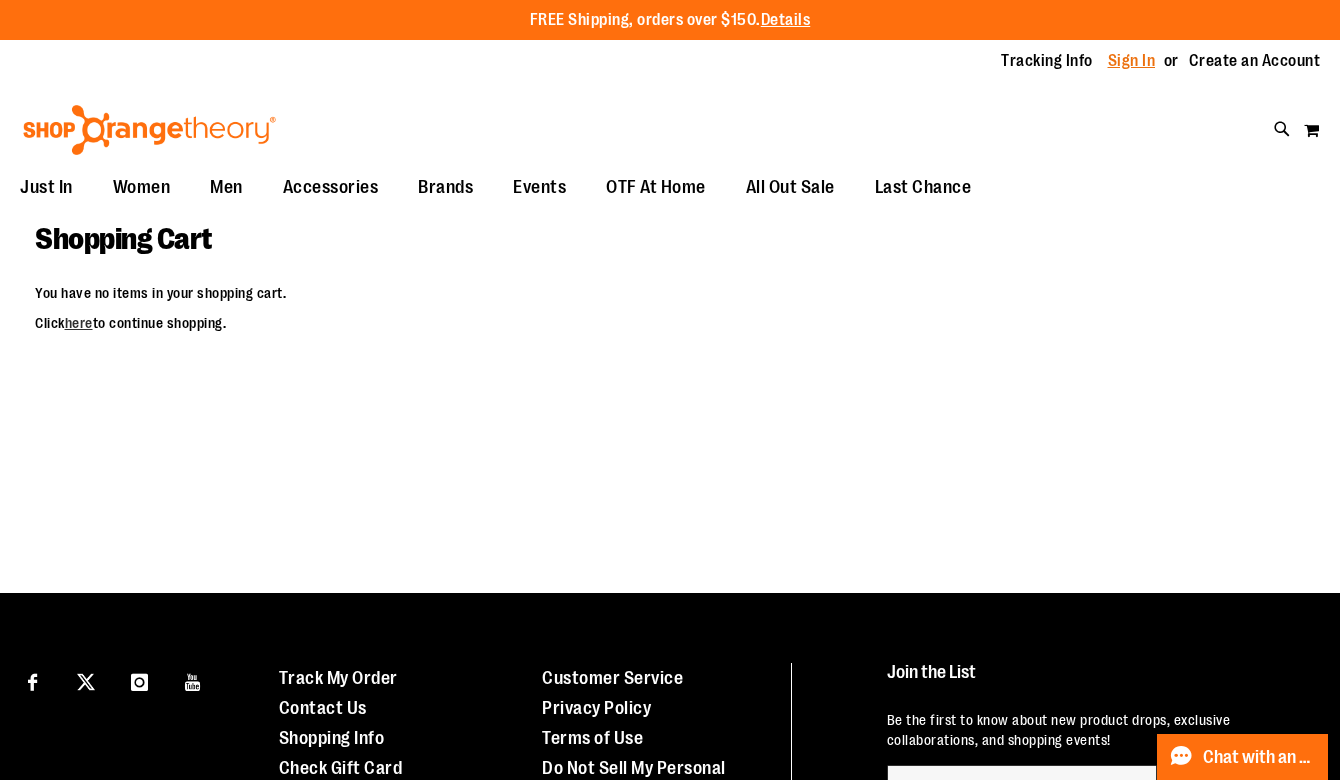 click on "Sign In" at bounding box center (1132, 61) 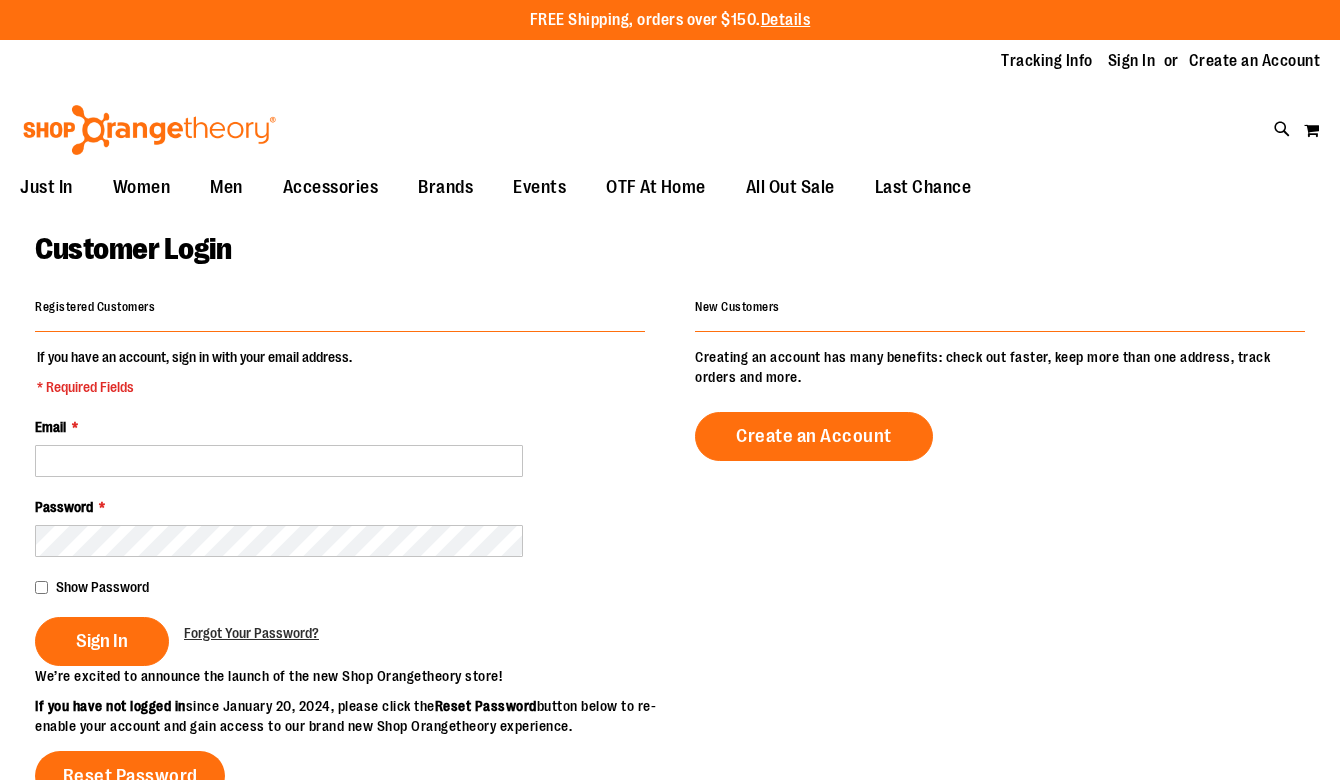 scroll, scrollTop: 0, scrollLeft: 0, axis: both 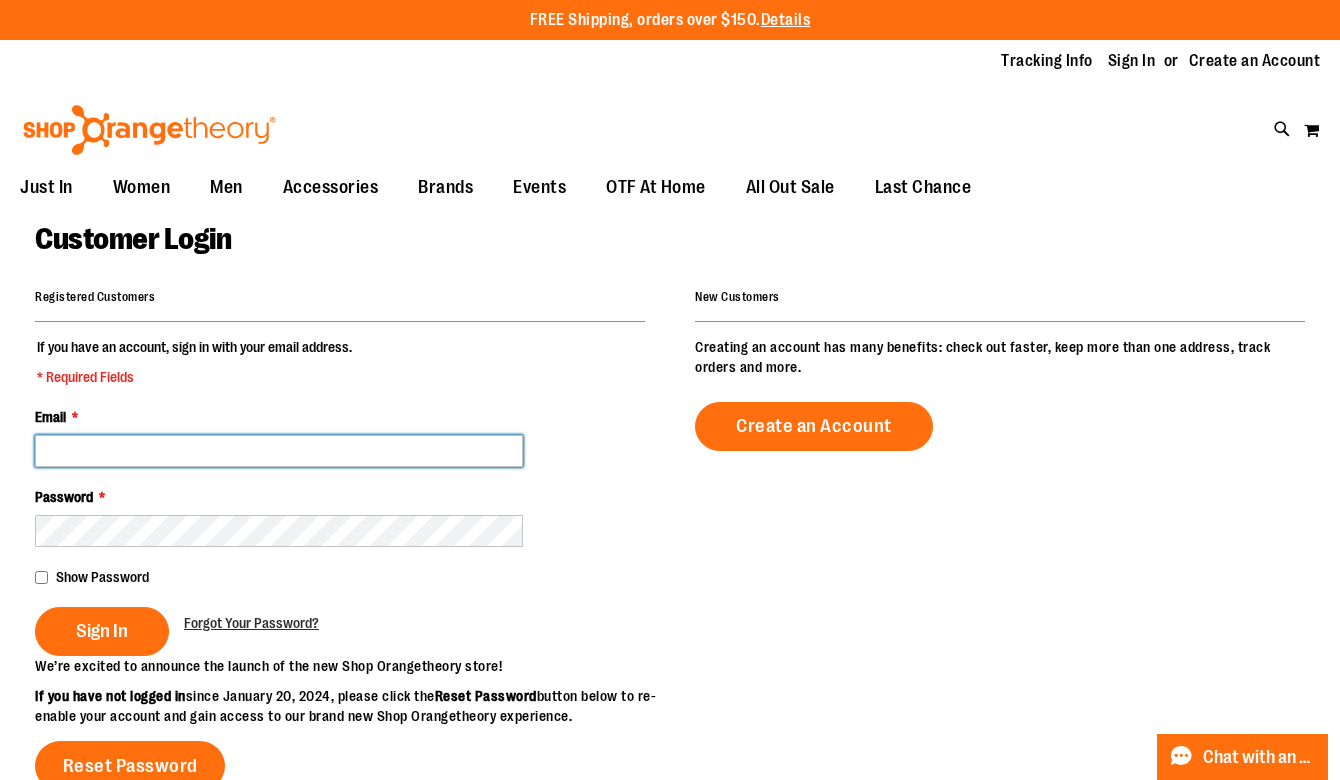 click on "Email *" at bounding box center [279, 451] 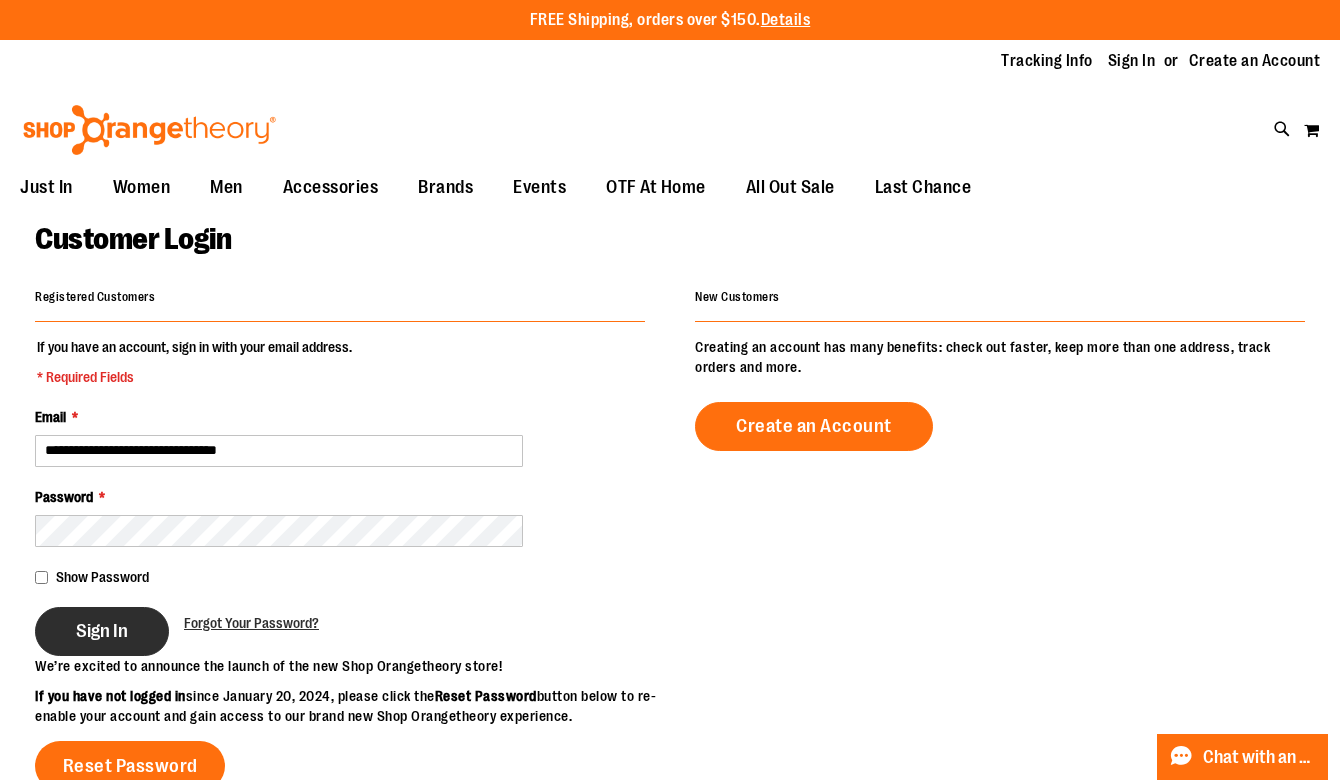 click on "Sign In" at bounding box center [102, 631] 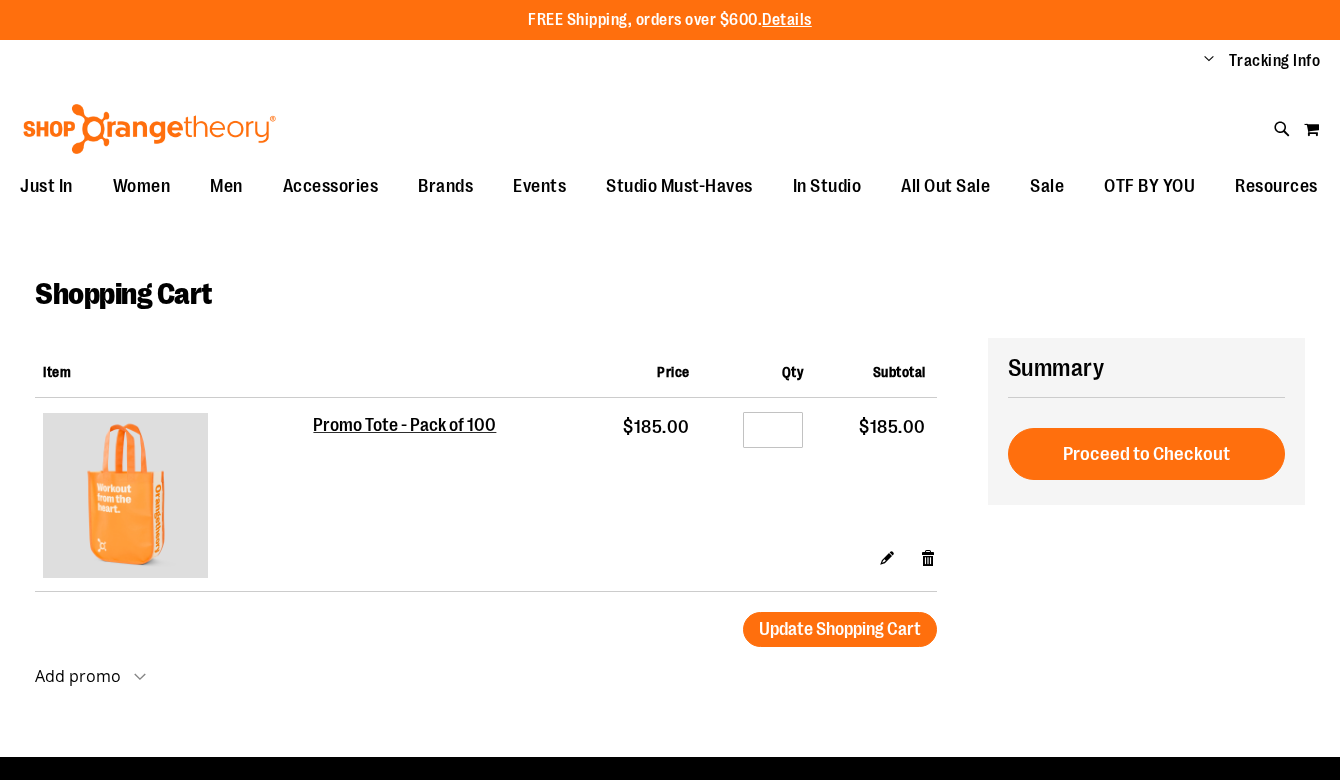 scroll, scrollTop: 0, scrollLeft: 0, axis: both 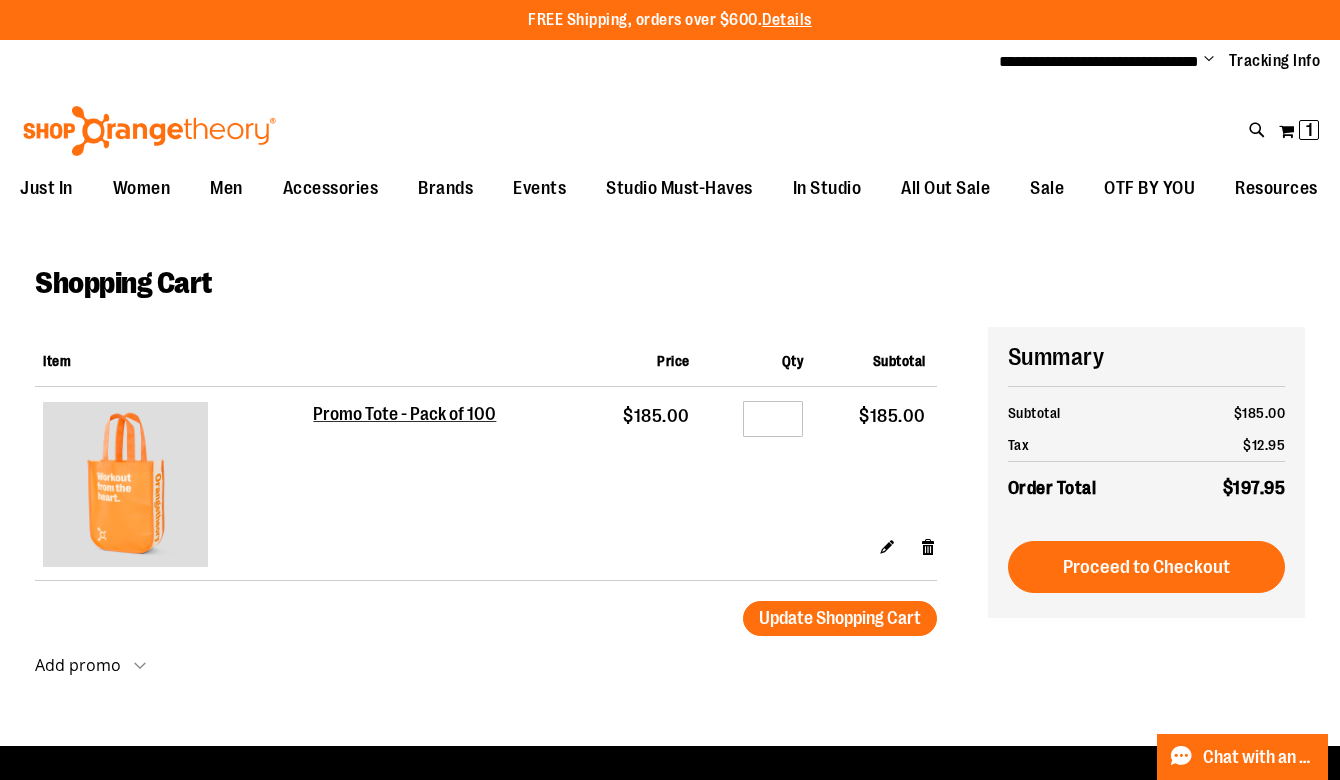 click on "Proceed to Checkout" at bounding box center (1146, 567) 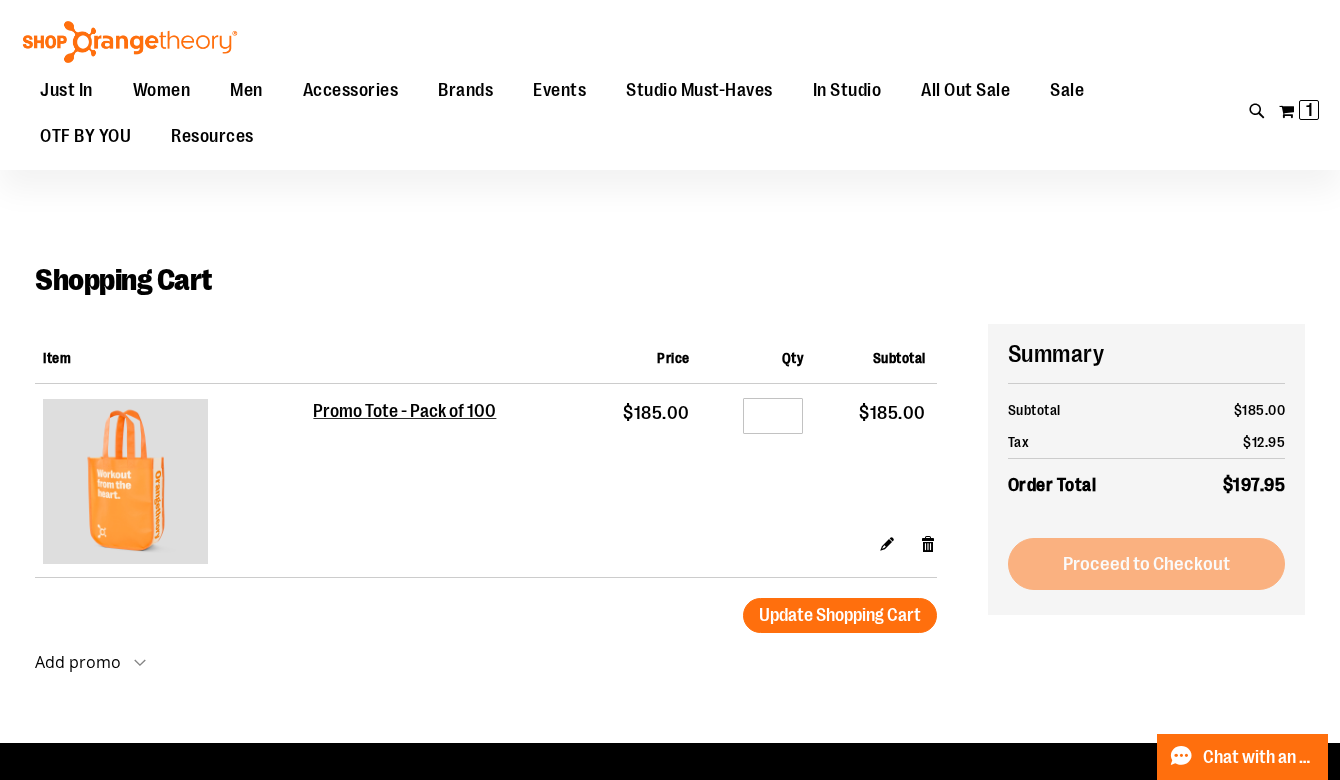 scroll, scrollTop: 10, scrollLeft: 0, axis: vertical 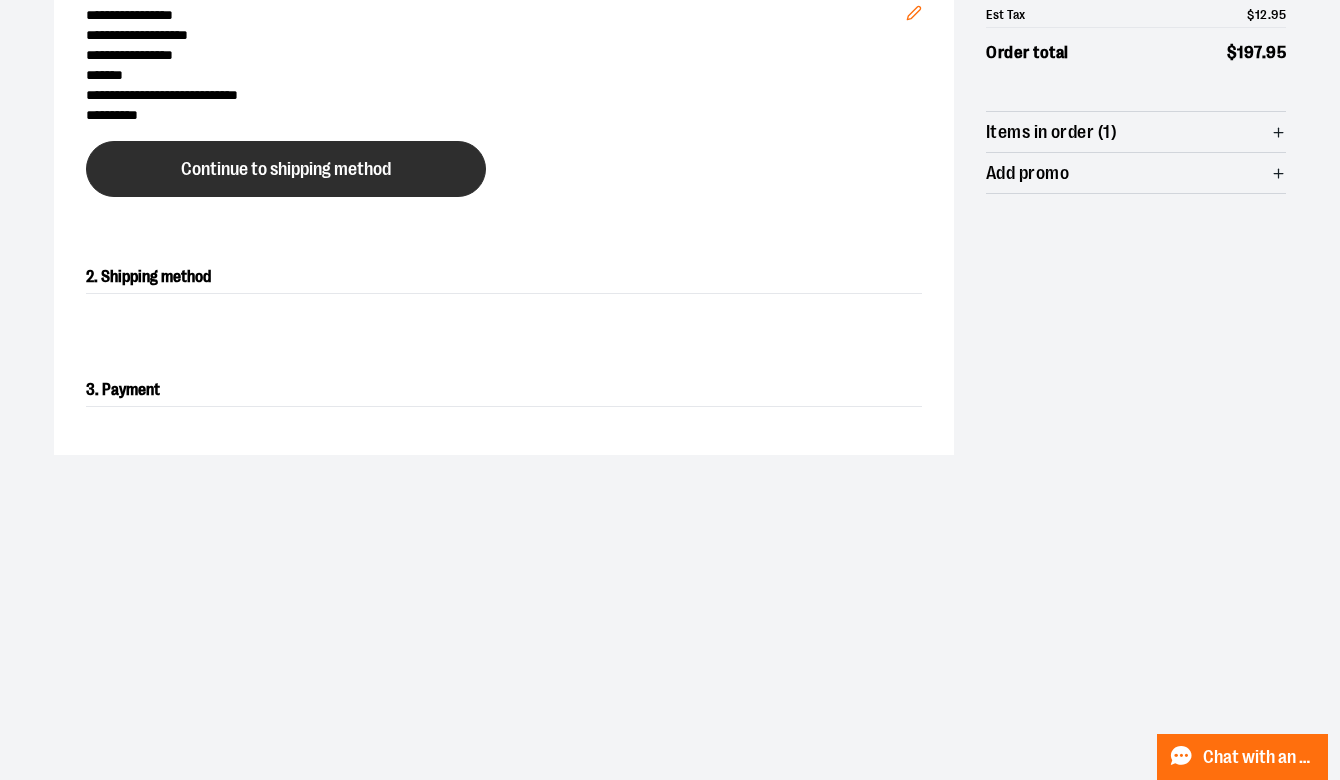click on "Continue to shipping method" at bounding box center (286, 169) 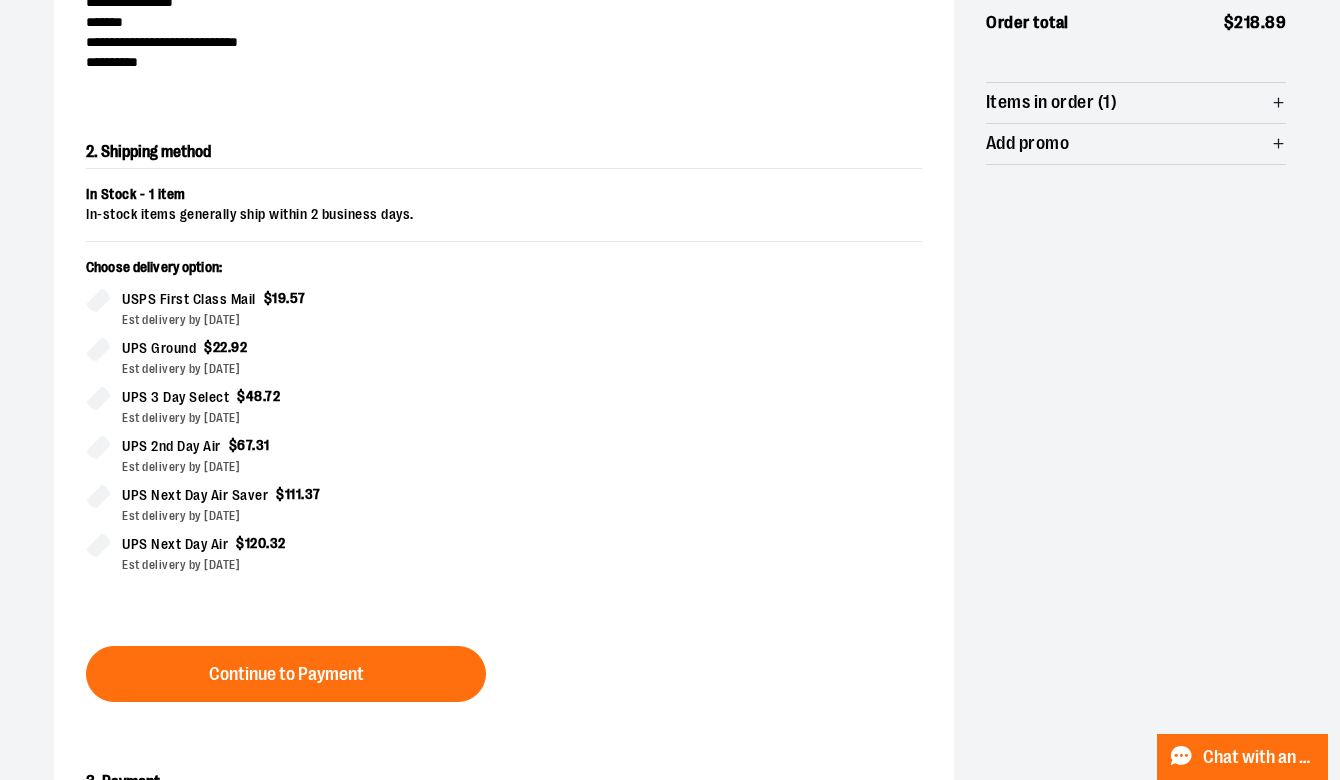 scroll, scrollTop: 361, scrollLeft: 0, axis: vertical 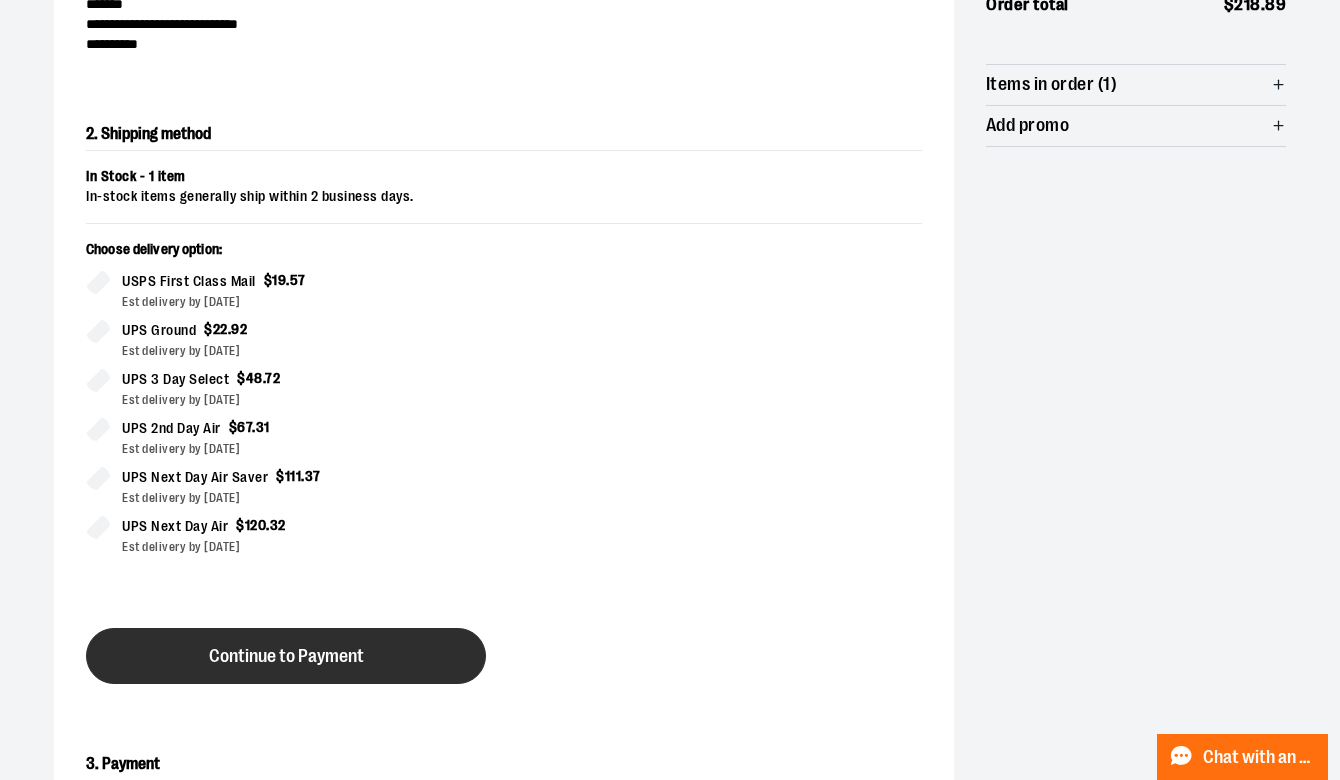 click on "Continue to Payment" at bounding box center [286, 656] 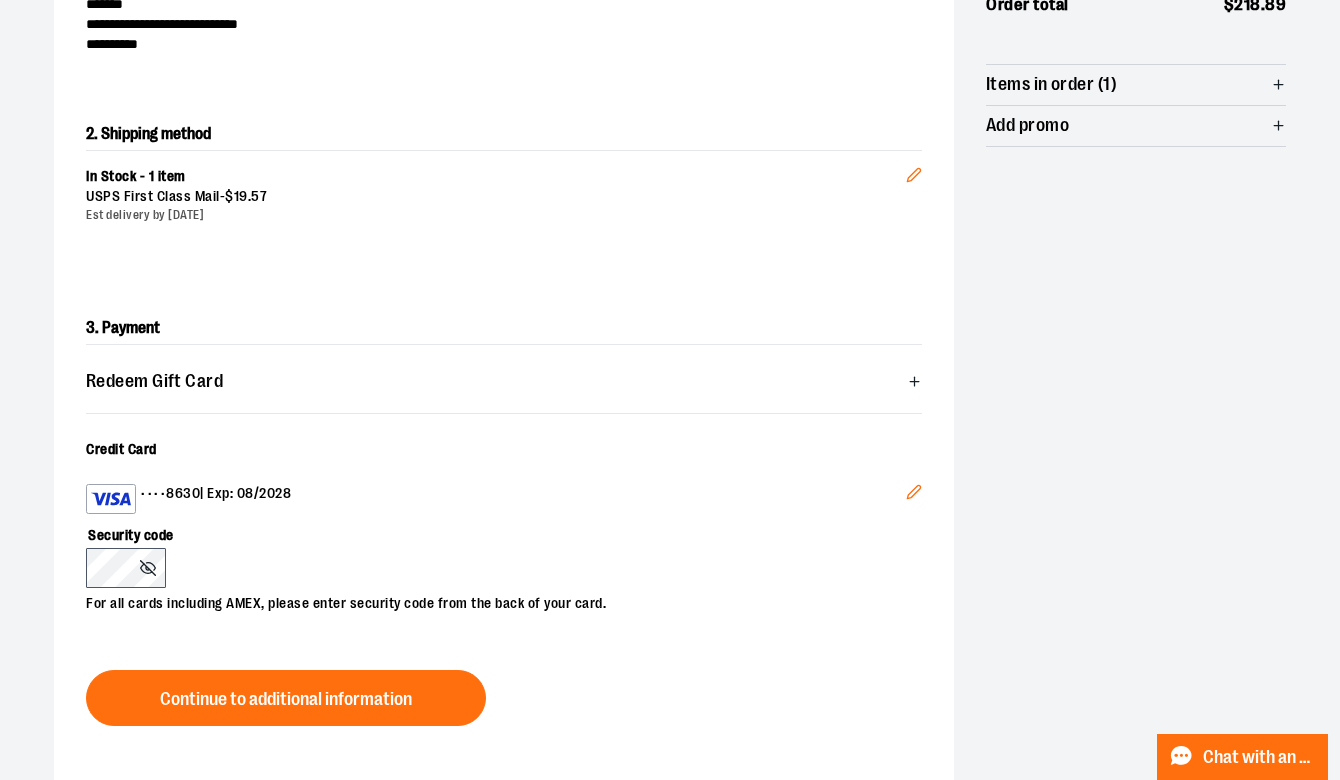 click 